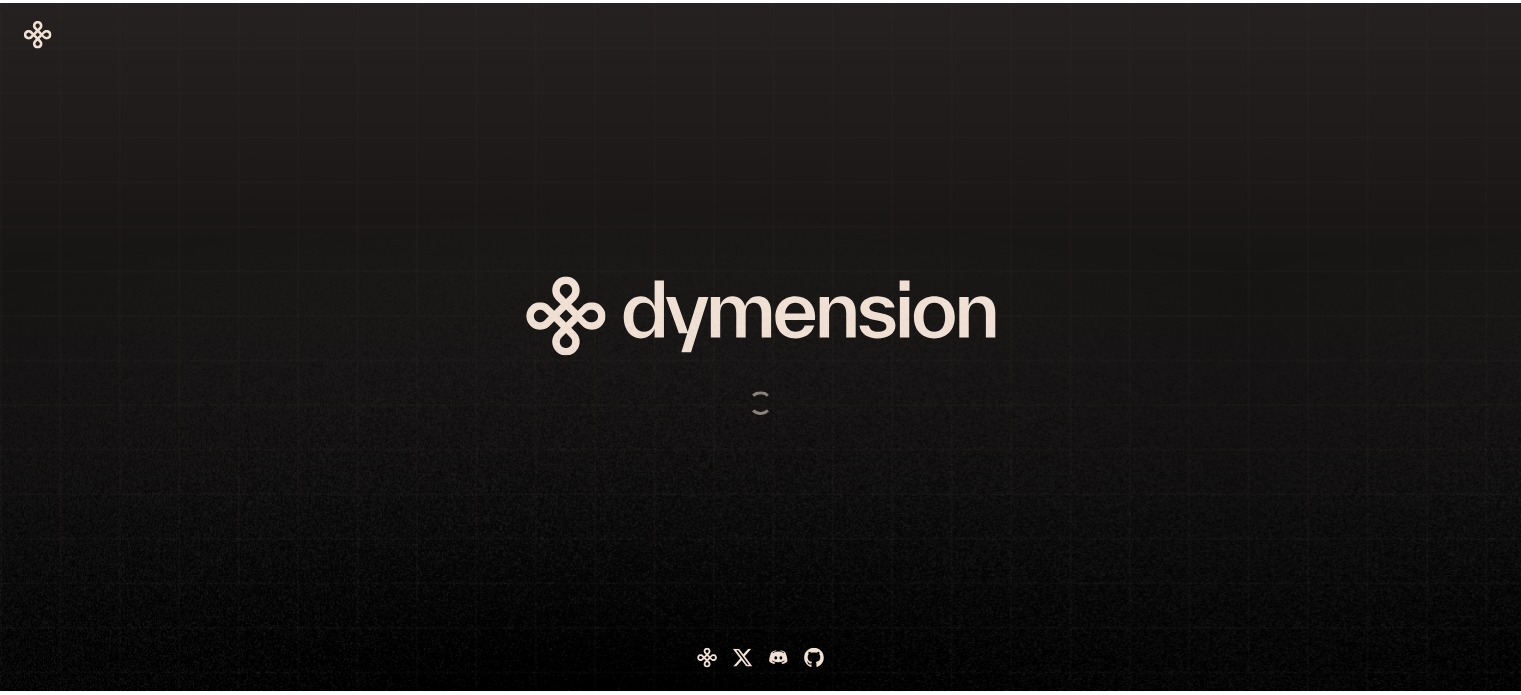 scroll, scrollTop: 0, scrollLeft: 0, axis: both 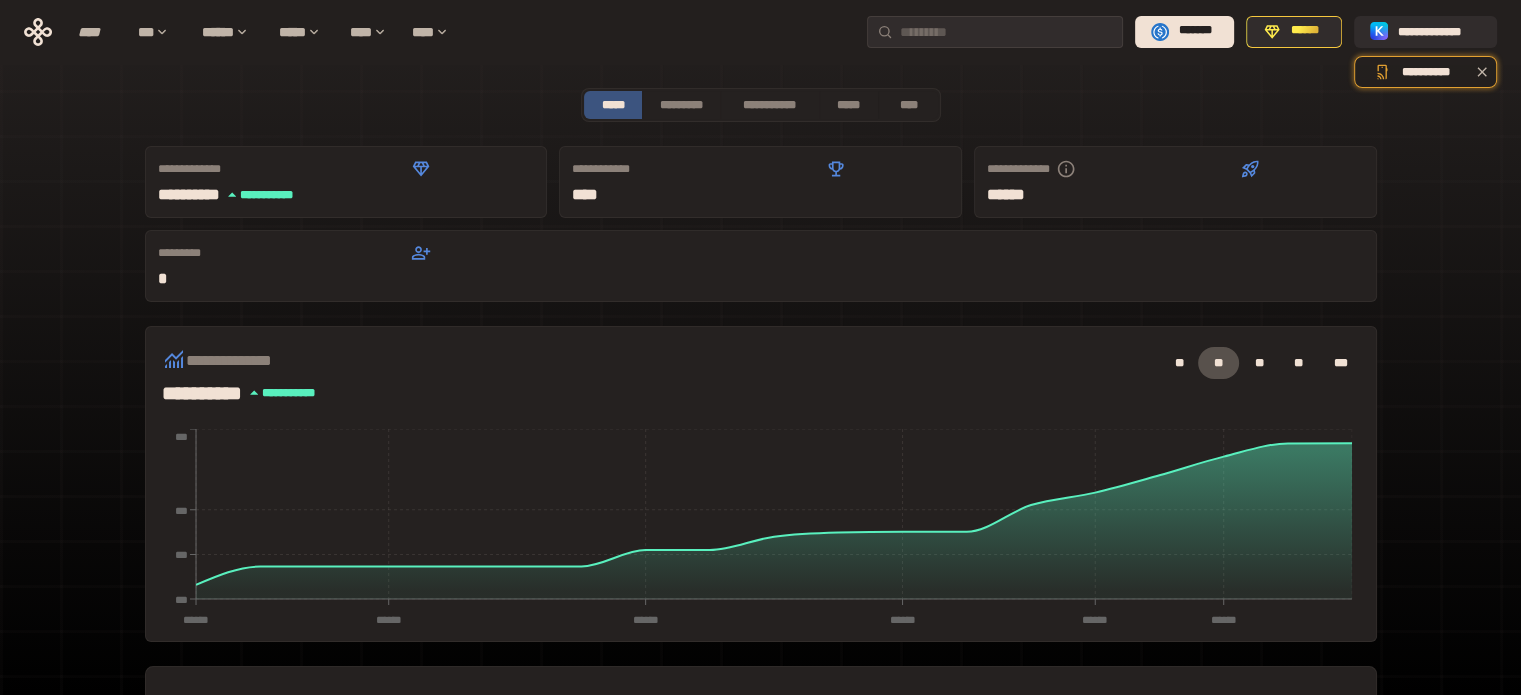 click on "[FIRST] [LAST]" at bounding box center [760, 622] 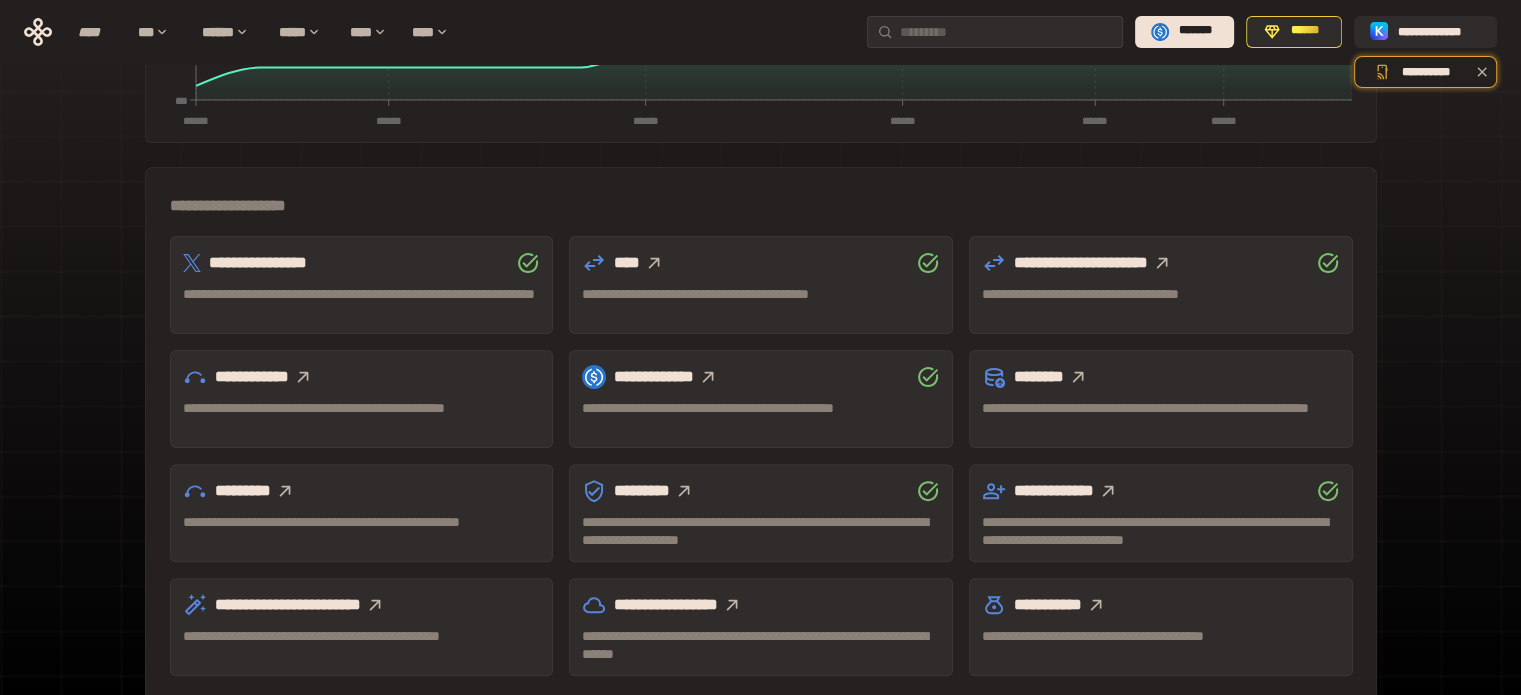 scroll, scrollTop: 509, scrollLeft: 0, axis: vertical 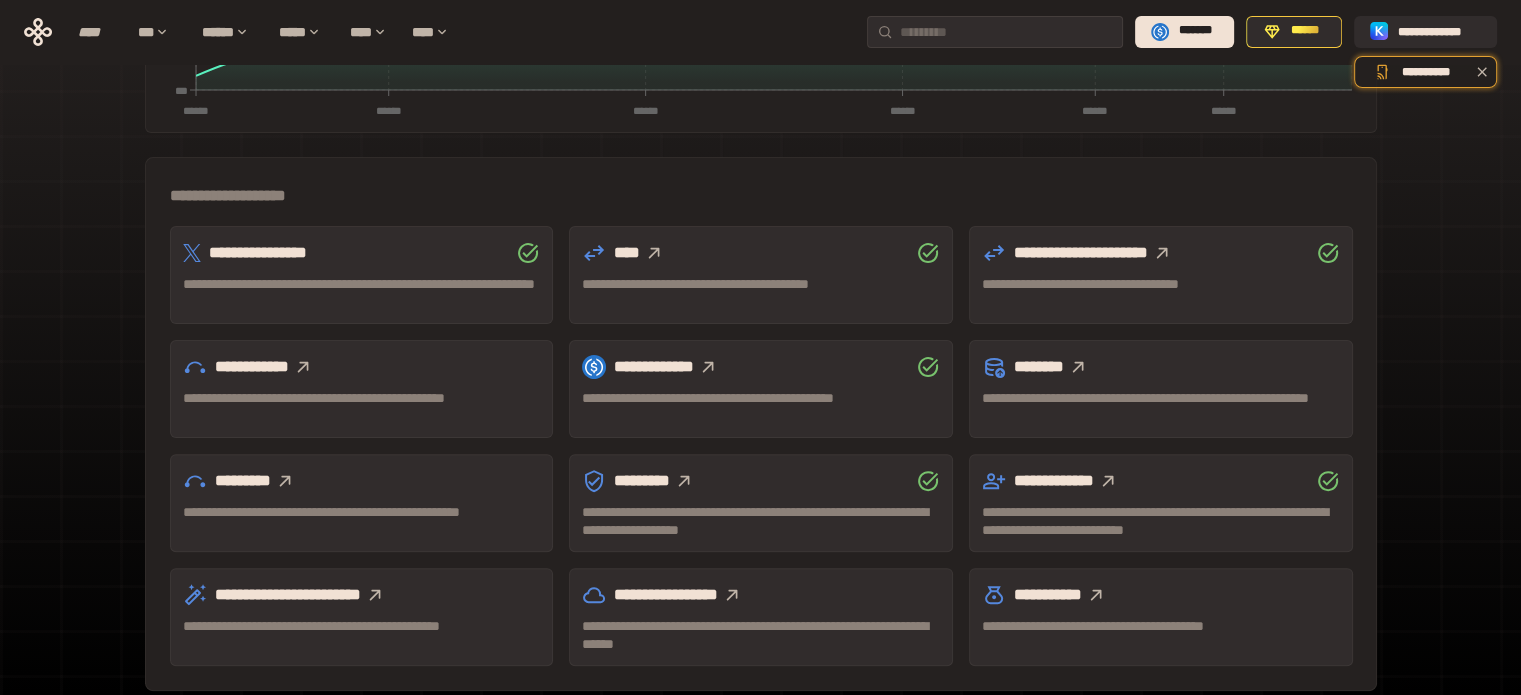 click 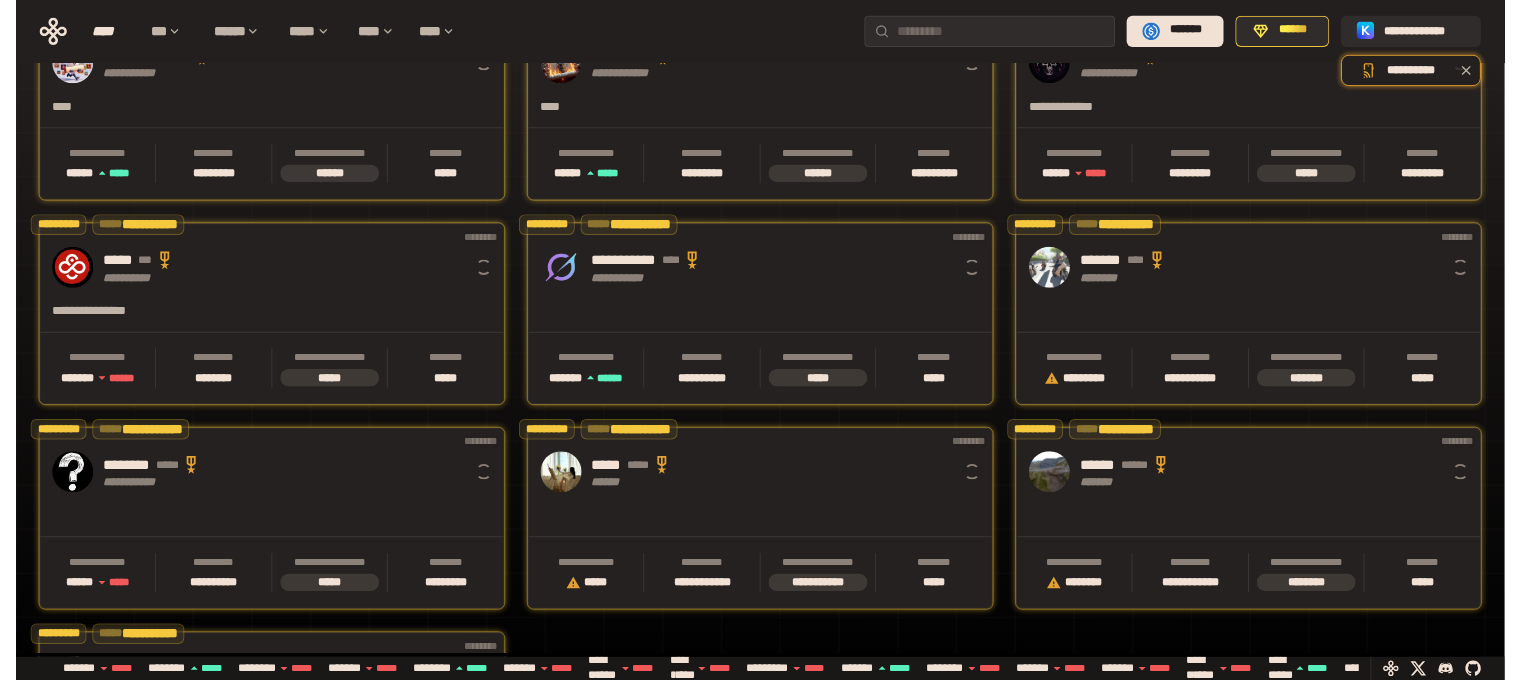 scroll, scrollTop: 300, scrollLeft: 0, axis: vertical 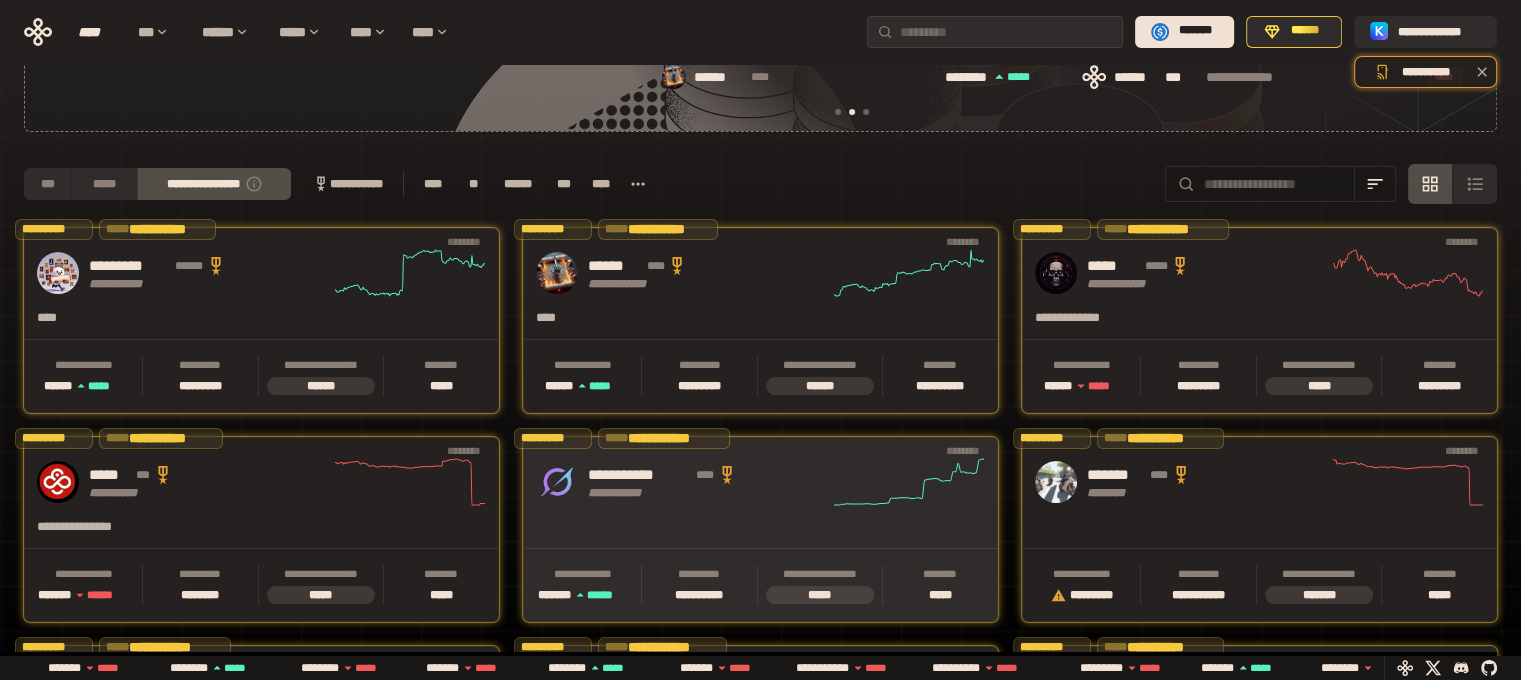 click on "**********" at bounding box center (639, 475) 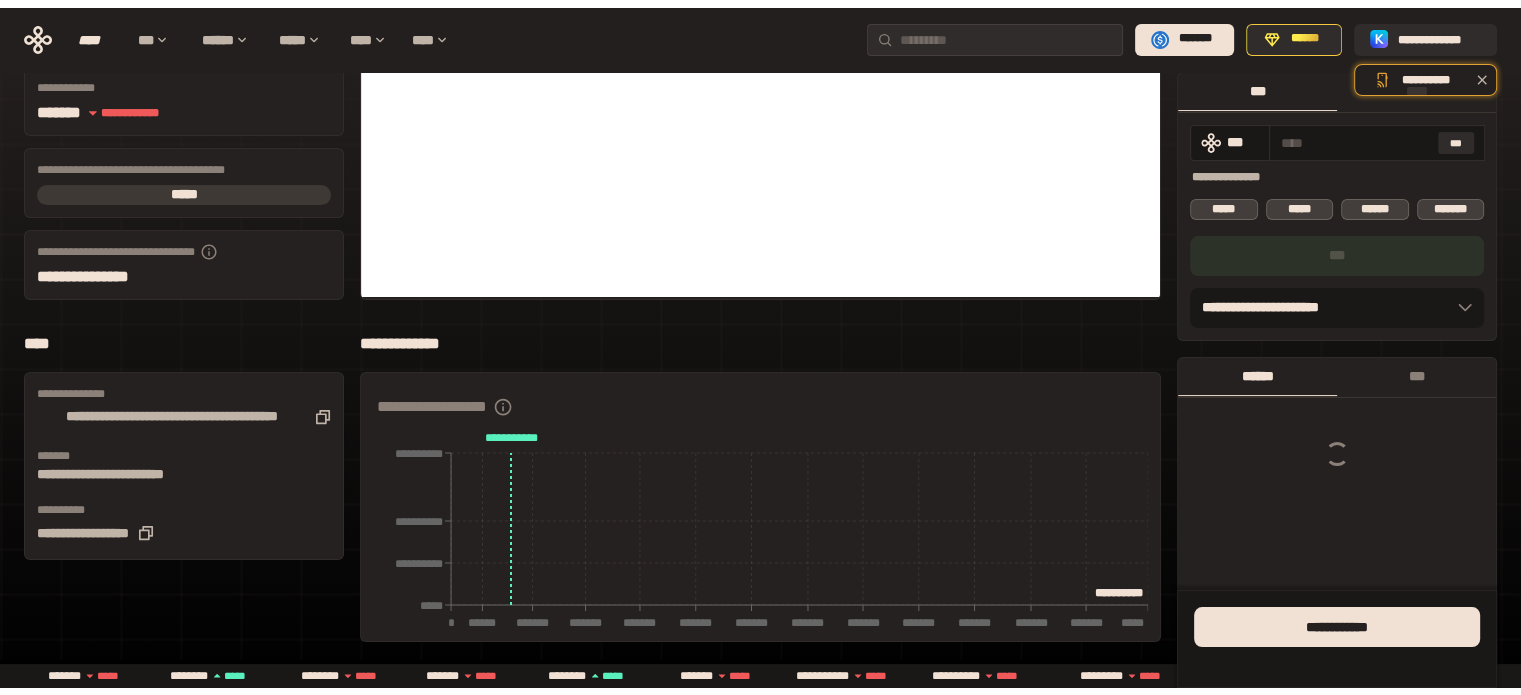scroll, scrollTop: 0, scrollLeft: 0, axis: both 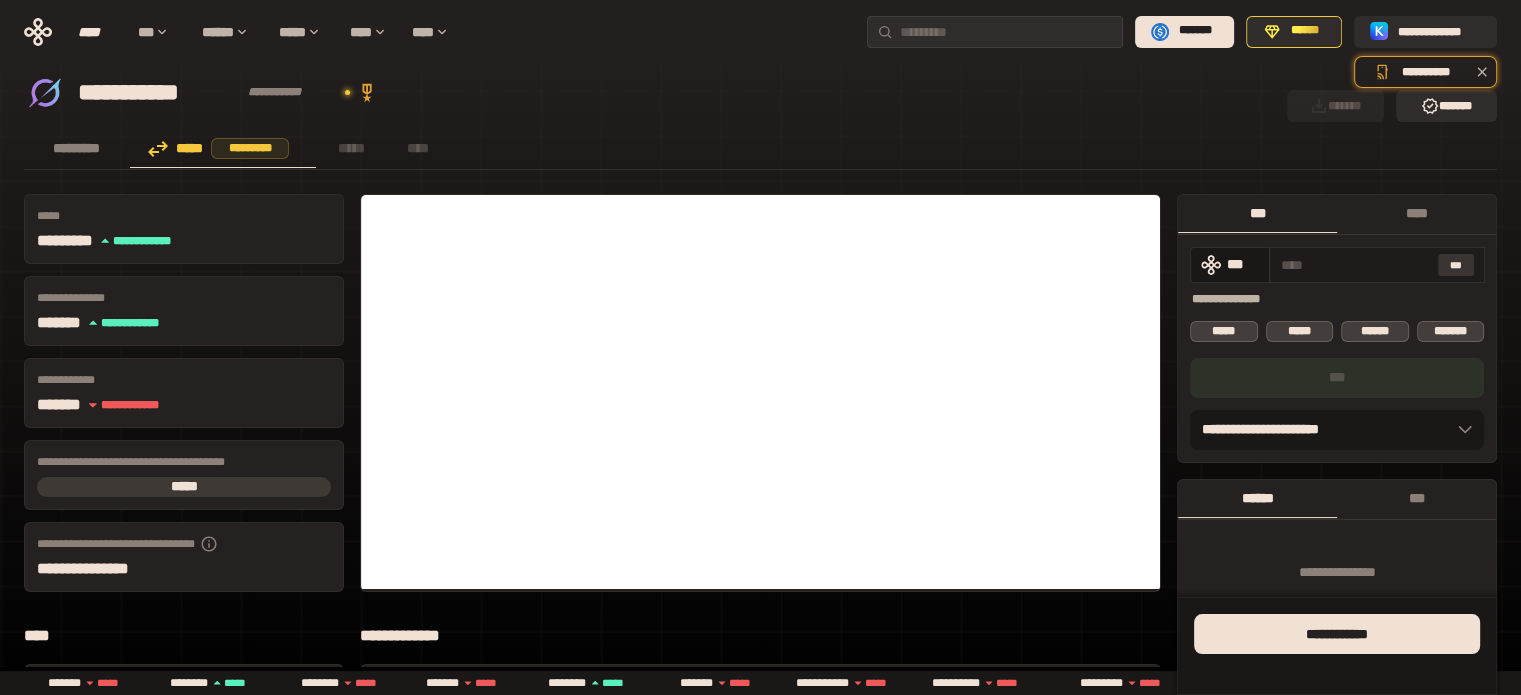 click on "***" at bounding box center [1456, 265] 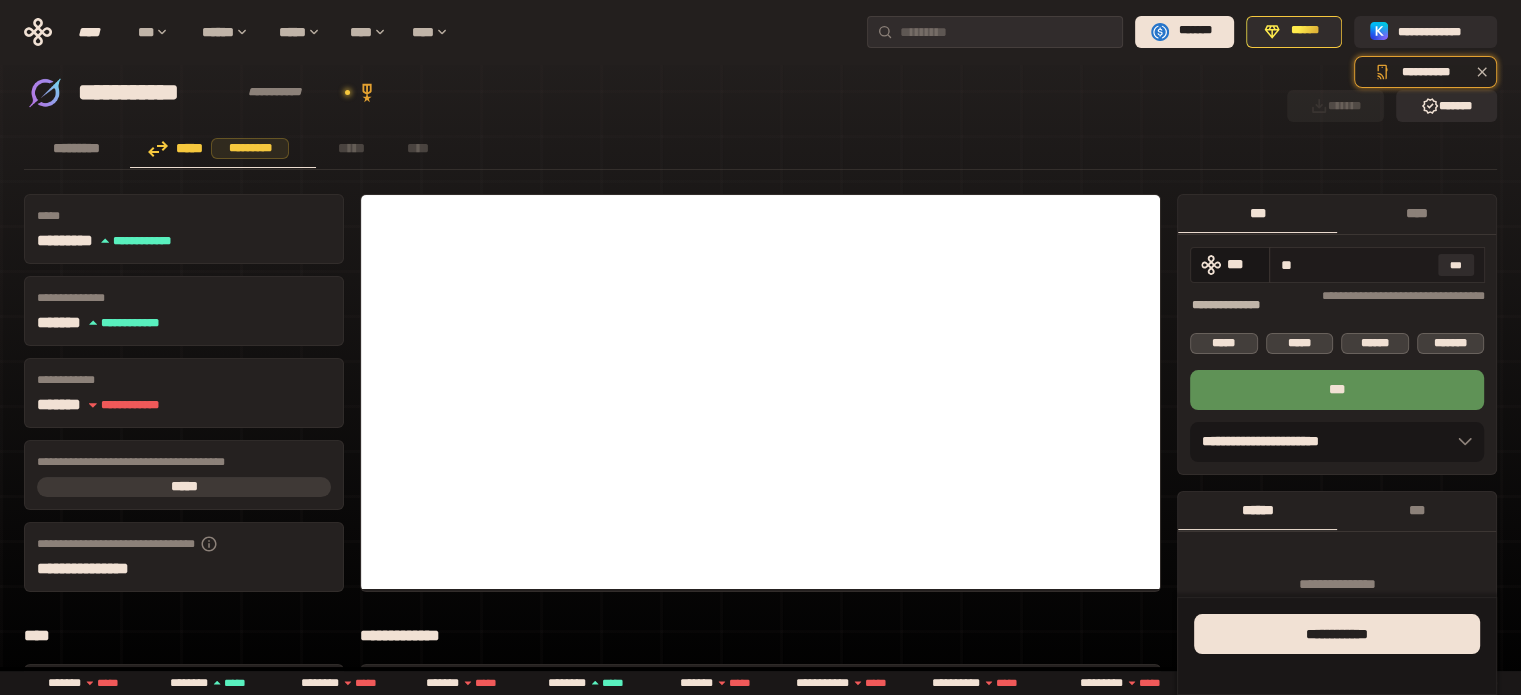 type on "*" 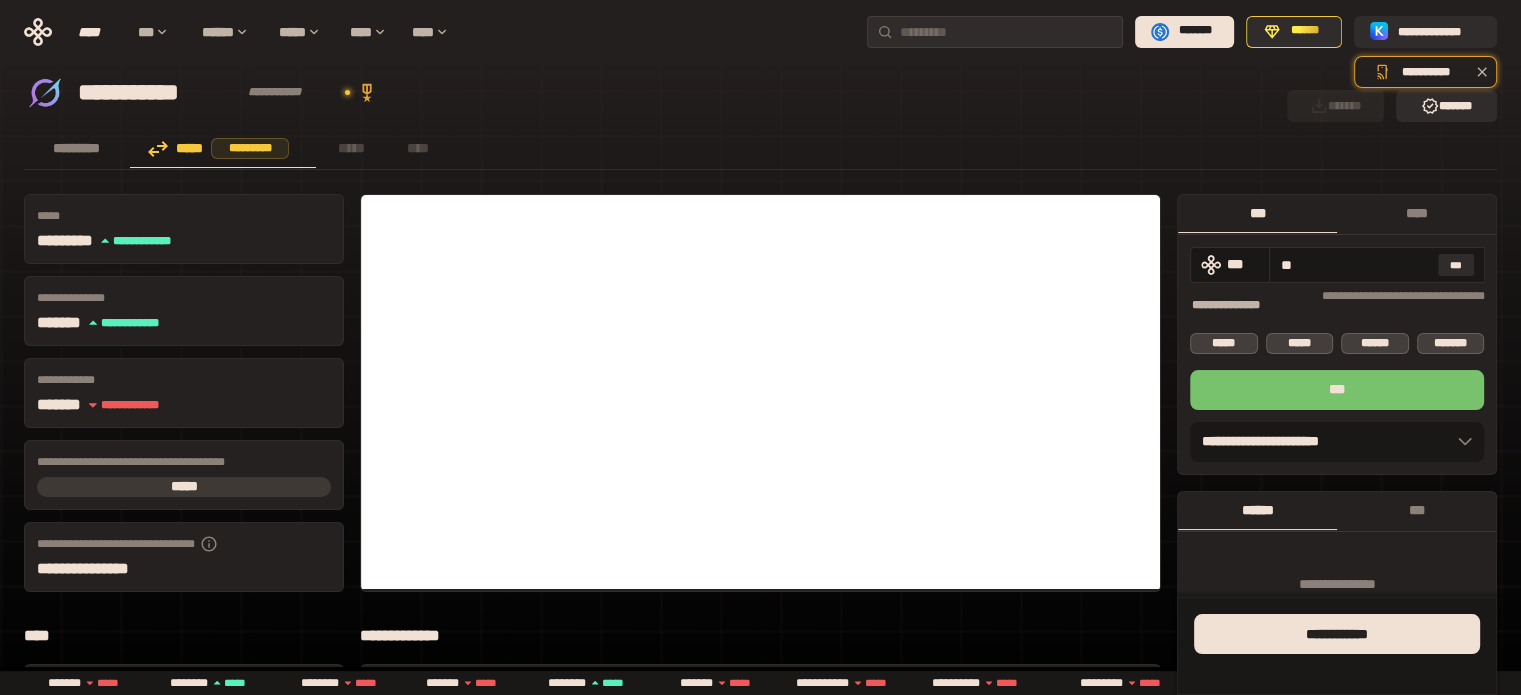 type on "**" 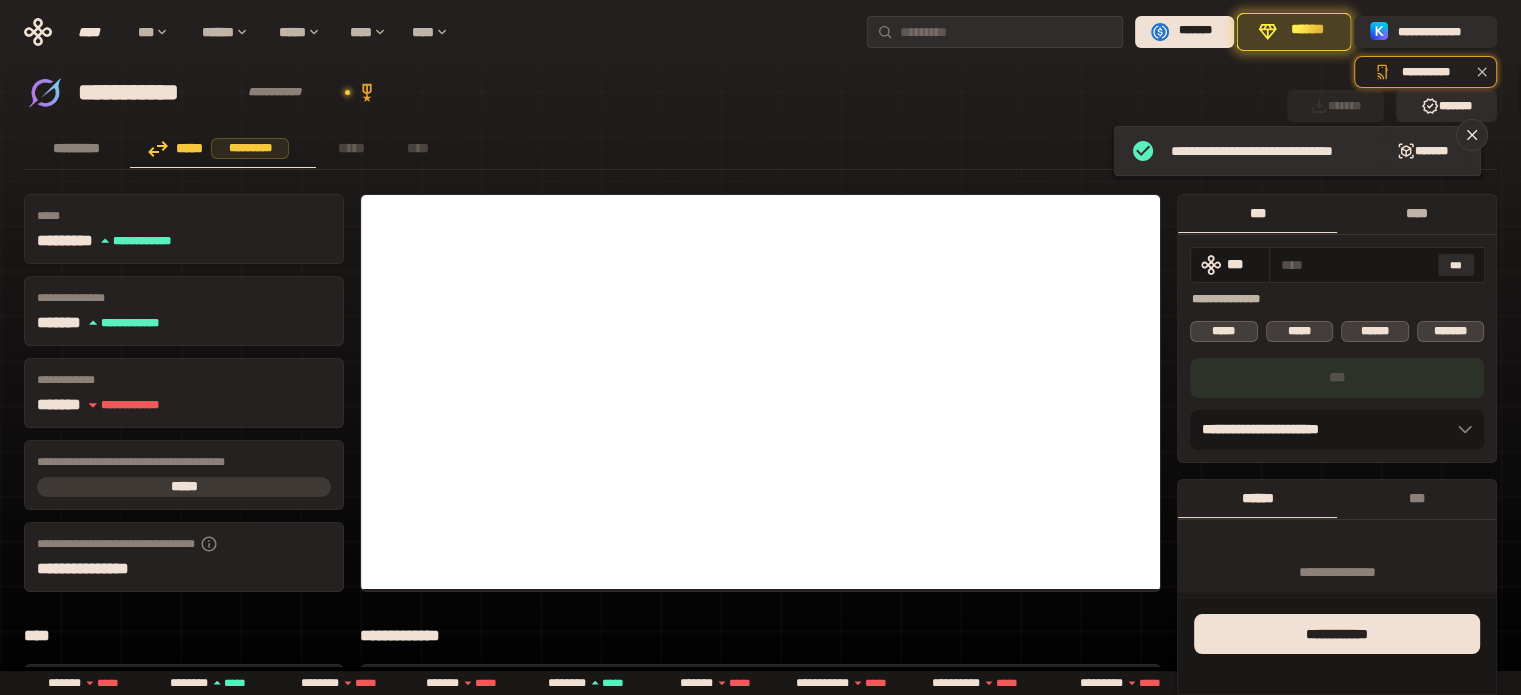 click on "****" at bounding box center [1416, 213] 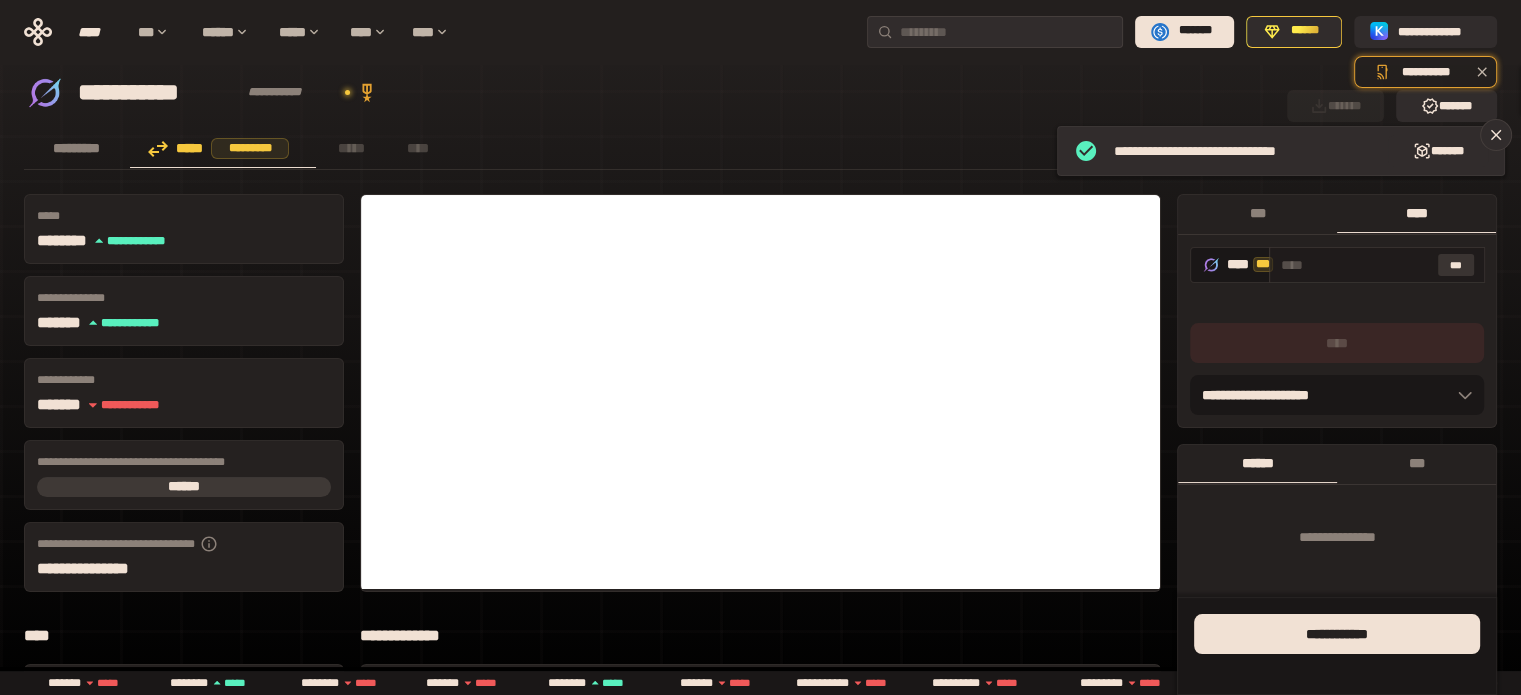 click on "***" at bounding box center (1456, 265) 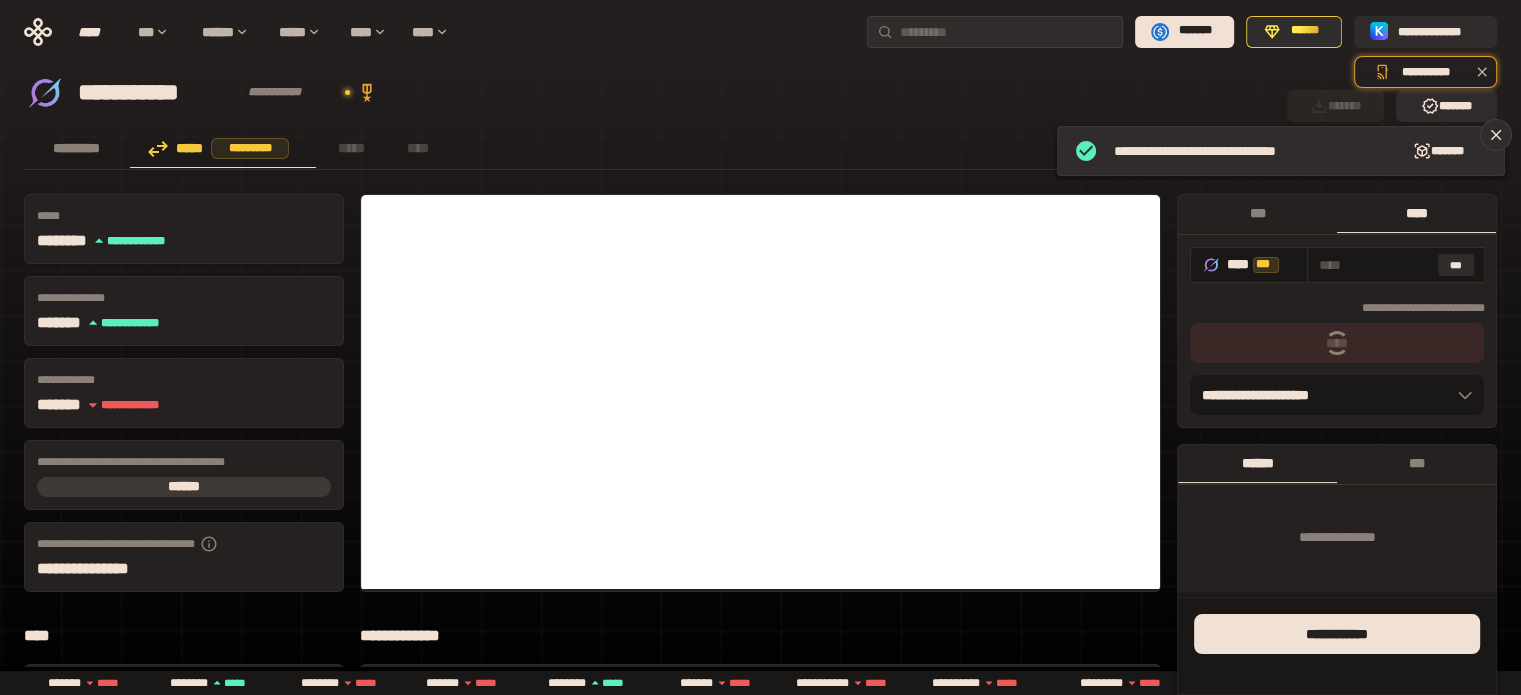 type on "**********" 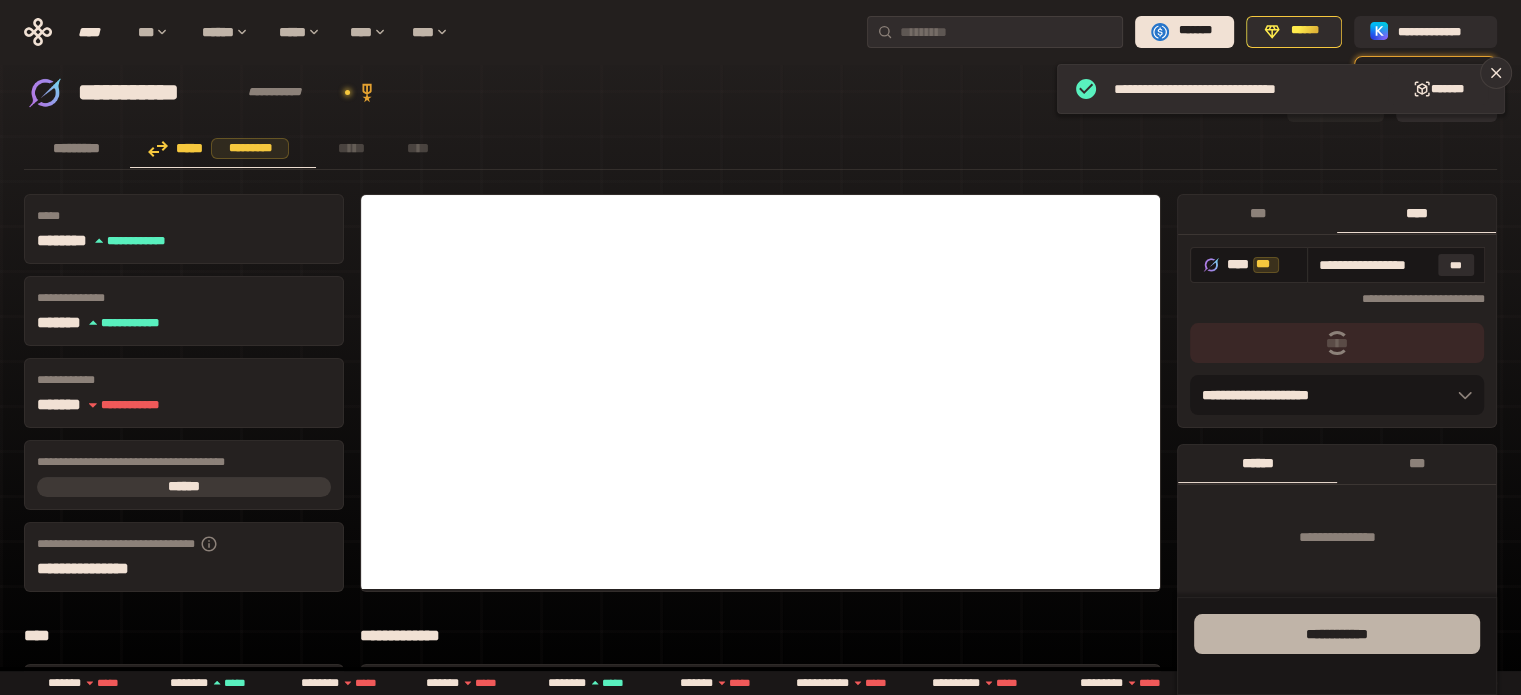 click on "[FIRST] [LAST]" at bounding box center [1337, 634] 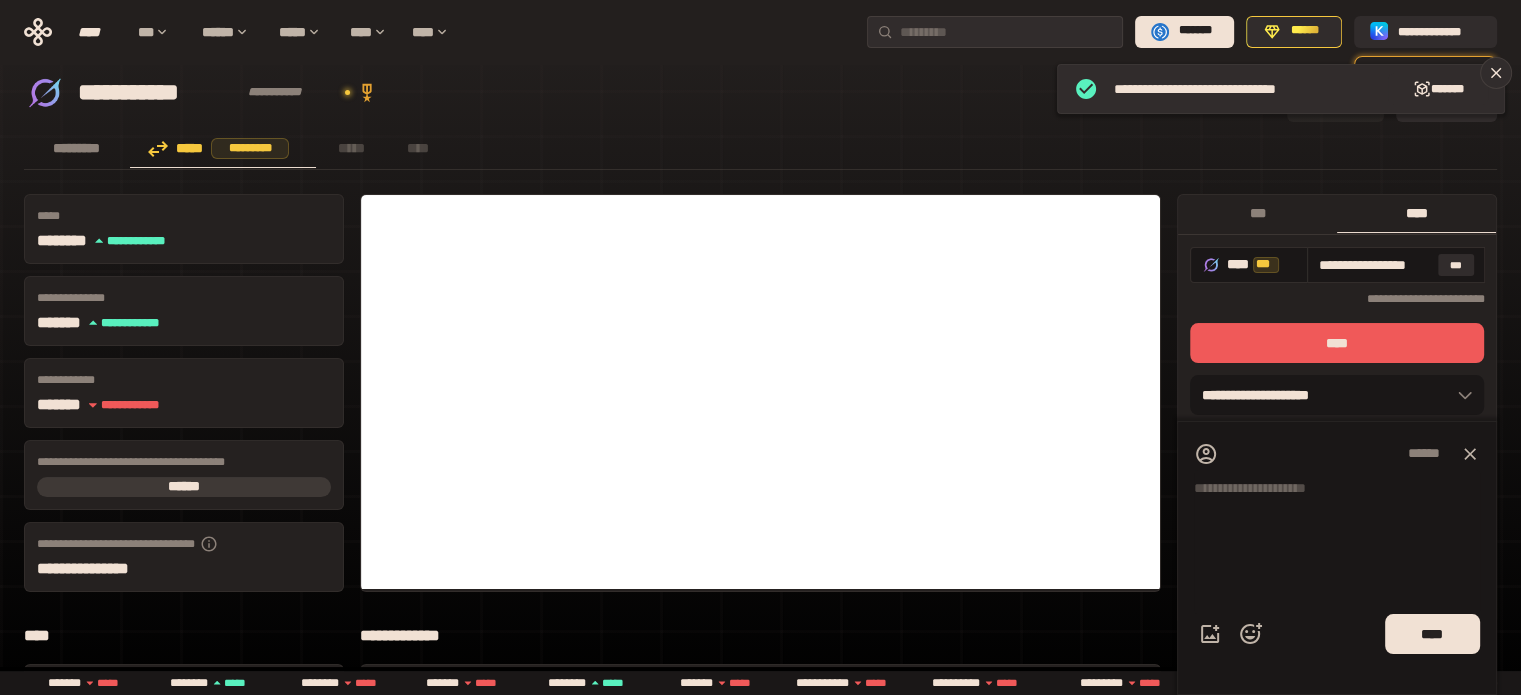 click on "****" at bounding box center [1337, 343] 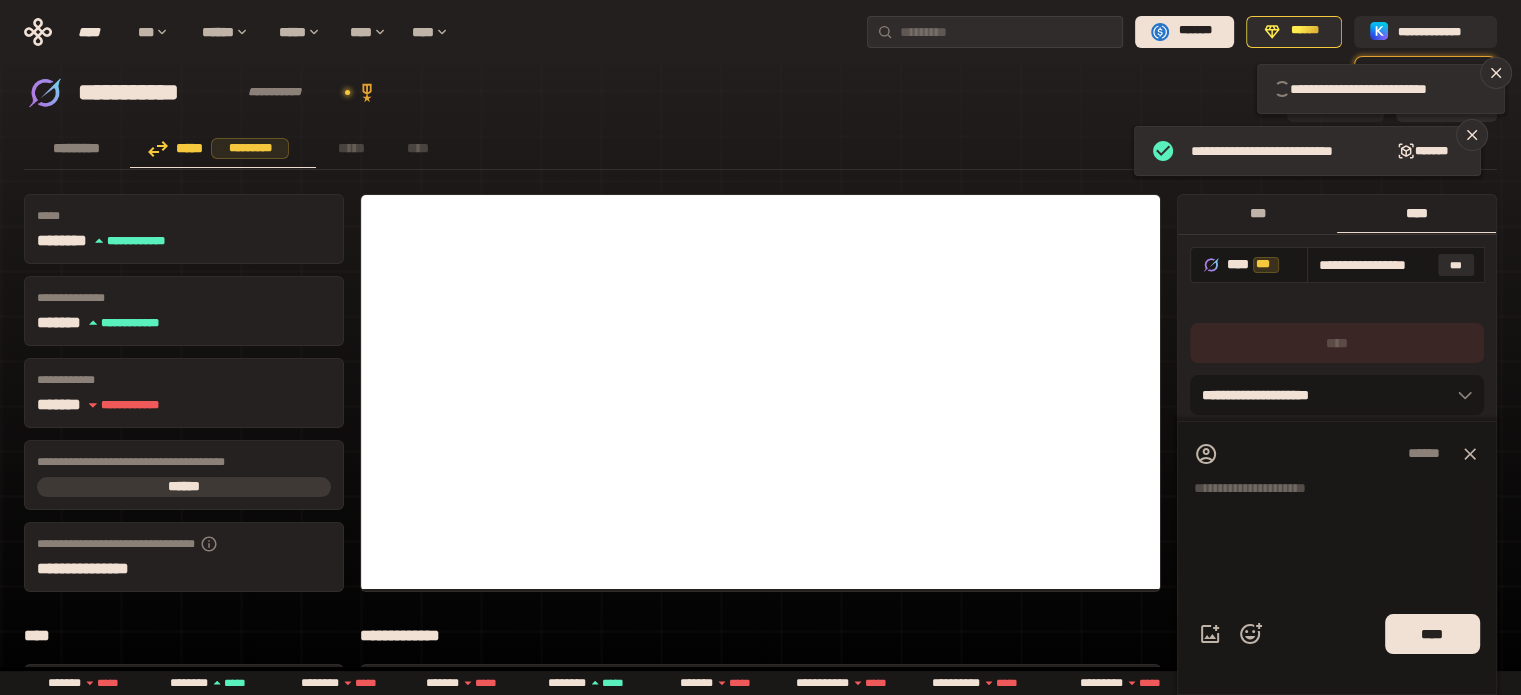 click on "***" at bounding box center [1257, 213] 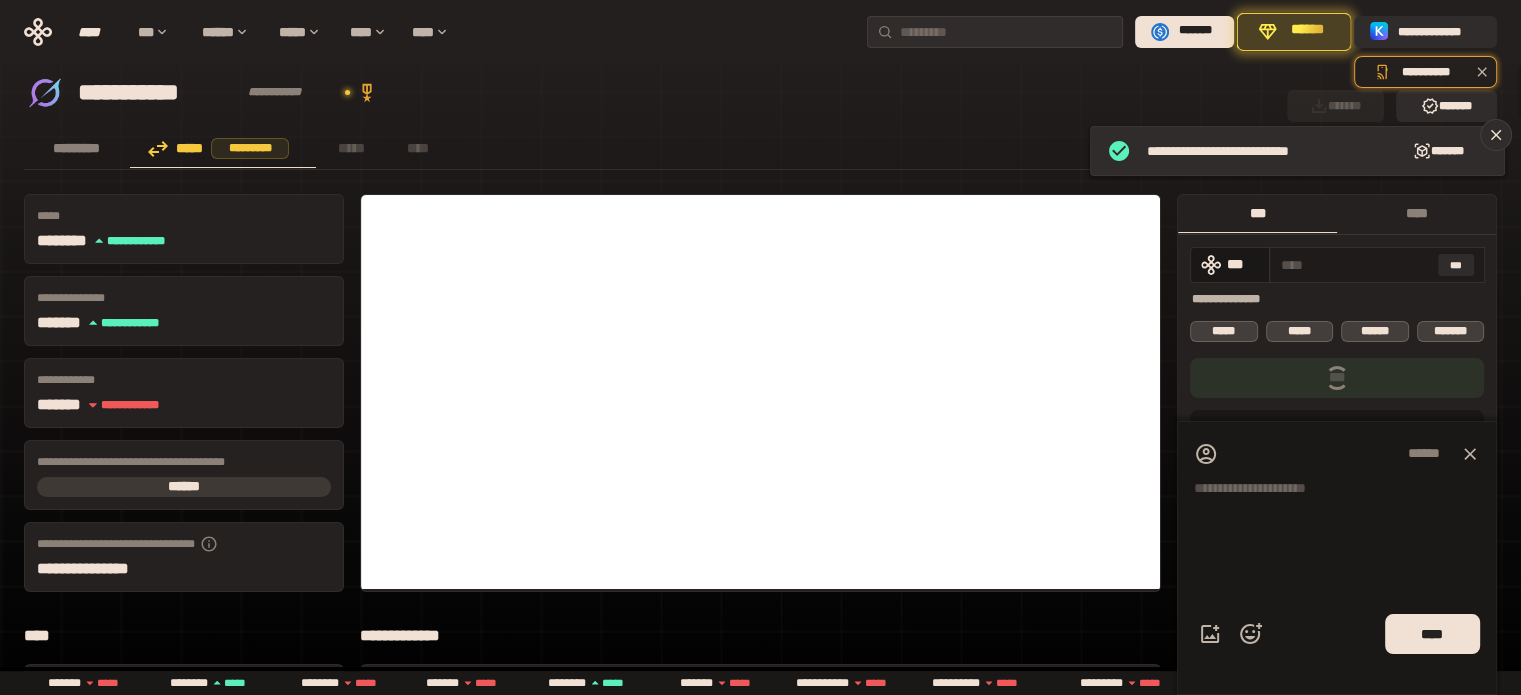 click at bounding box center [1355, 265] 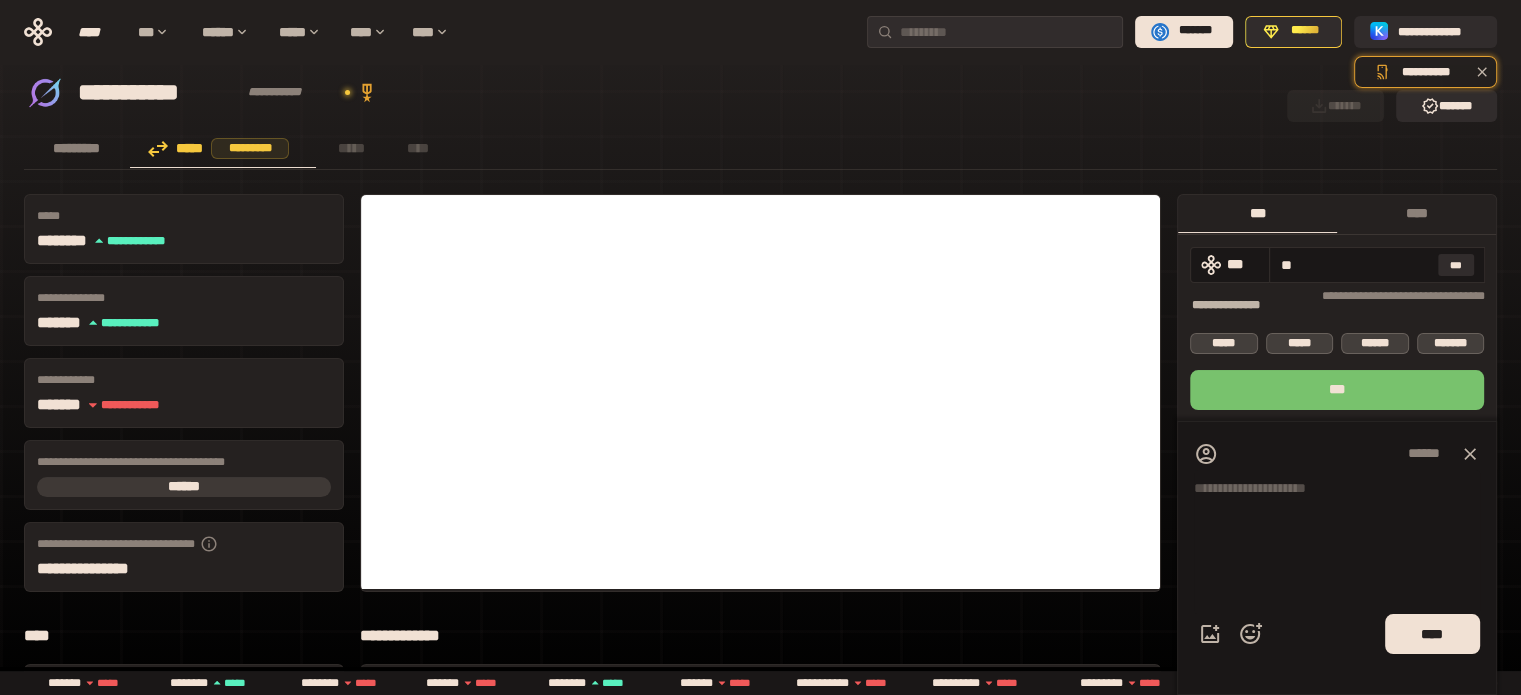 type on "**" 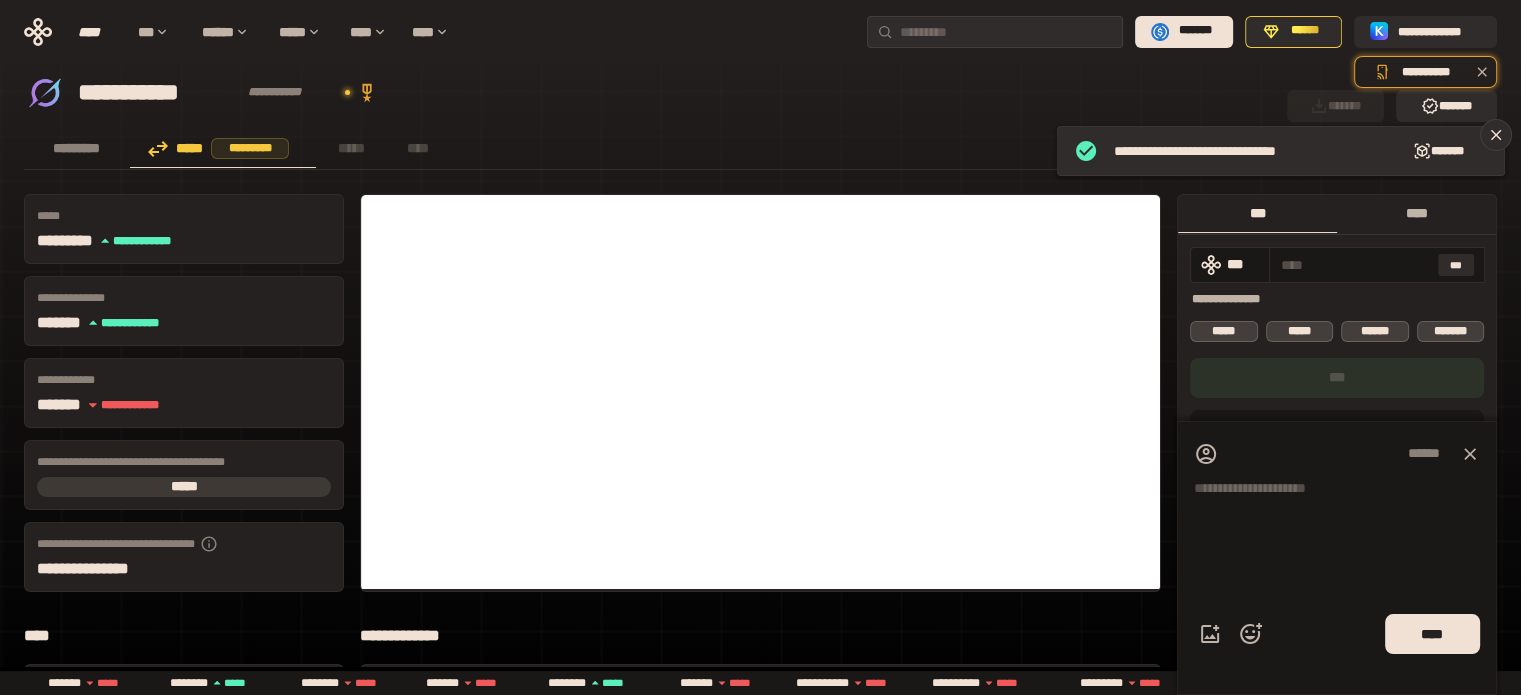 click on "****" at bounding box center [1416, 213] 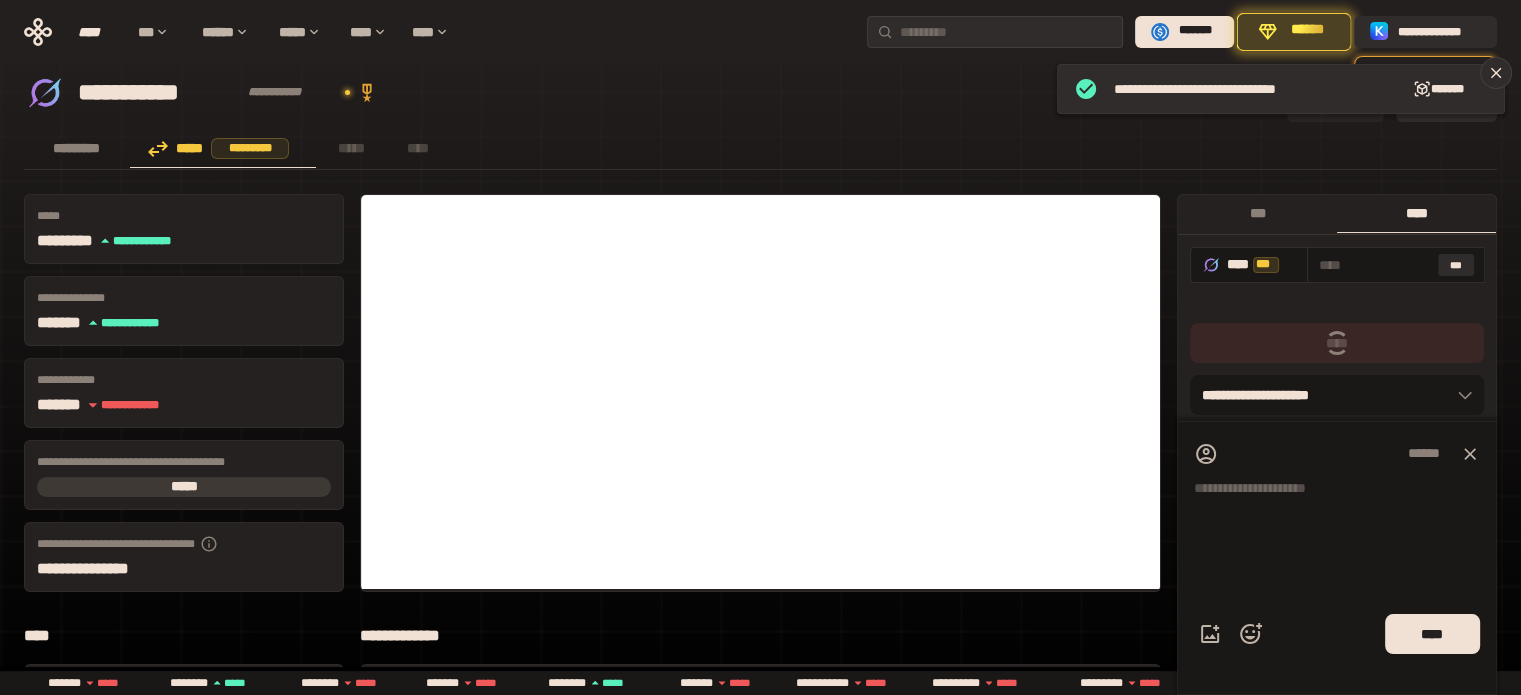 click on "***" at bounding box center [1456, 265] 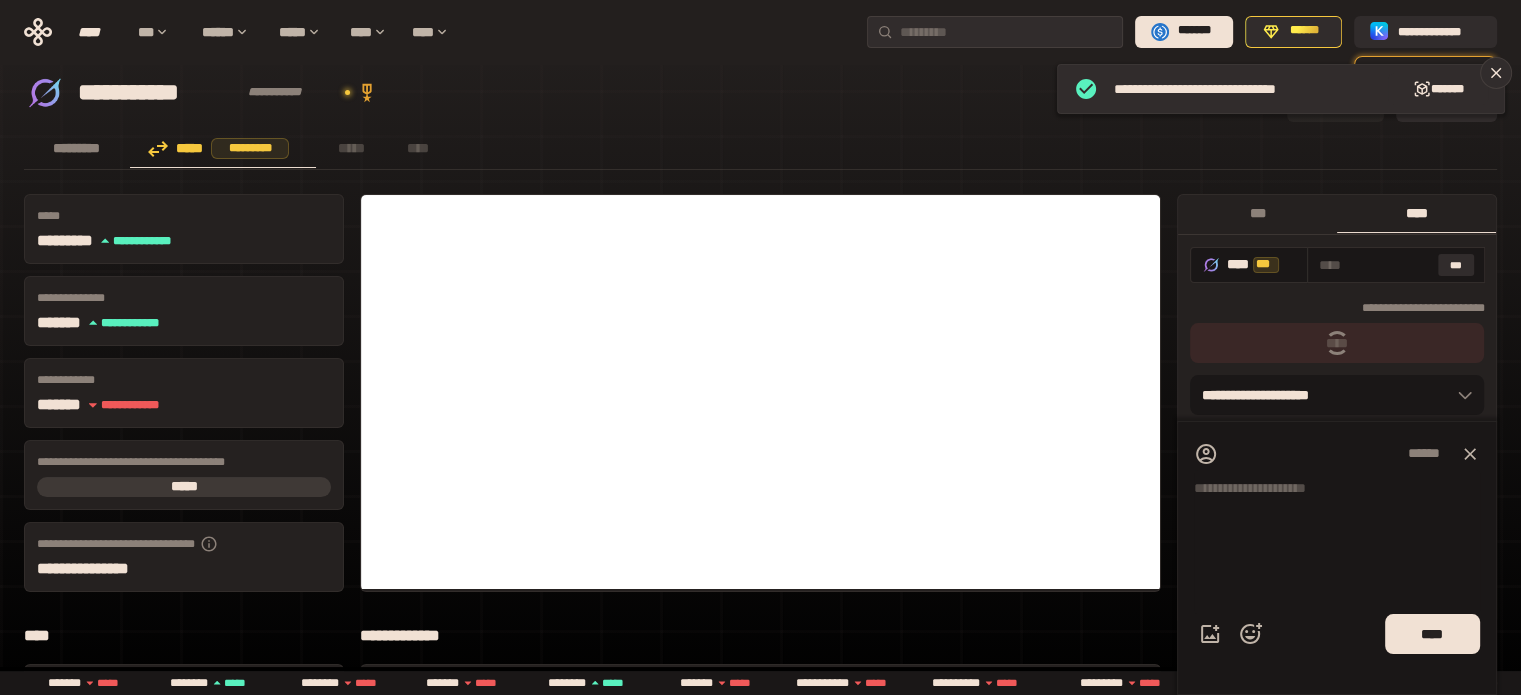 type on "**********" 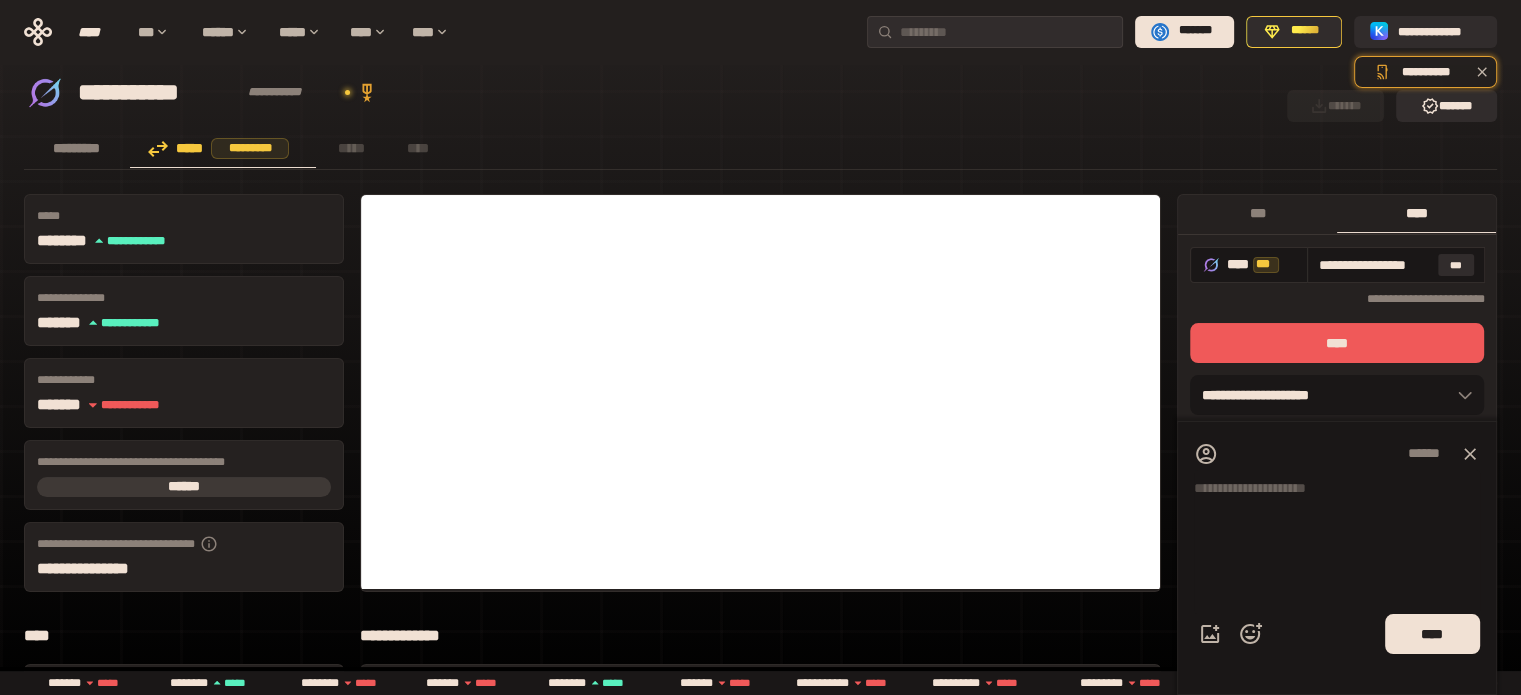 drag, startPoint x: 1328, startPoint y: 346, endPoint x: 1313, endPoint y: 348, distance: 15.132746 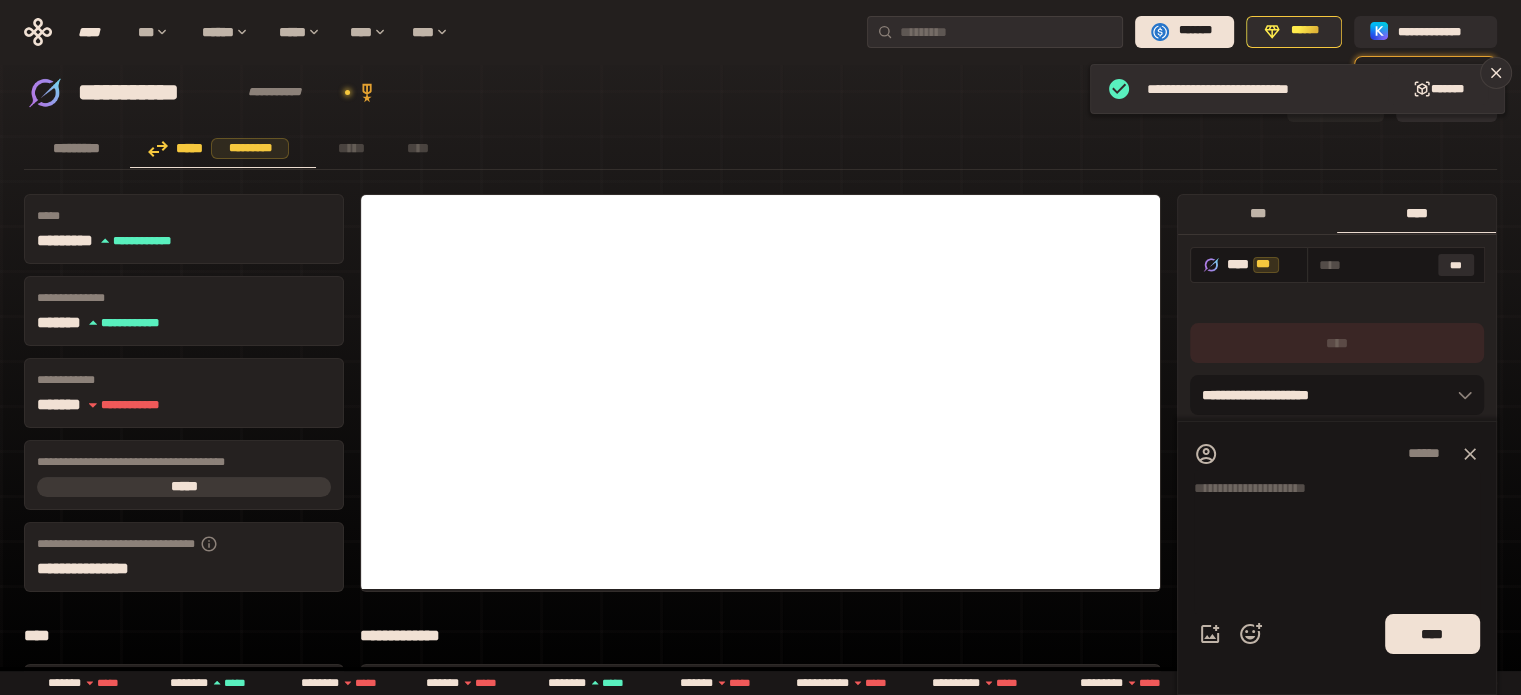 click on "***" at bounding box center (1257, 213) 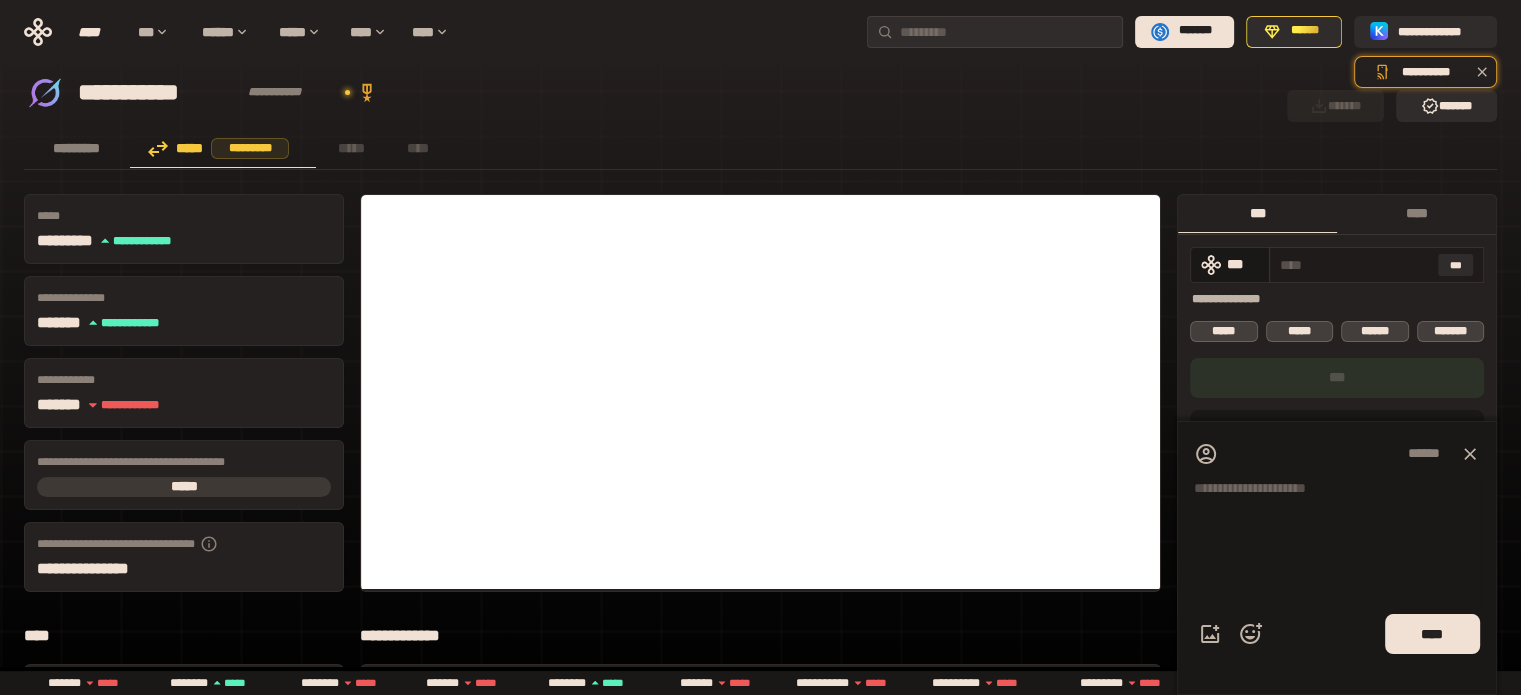 click at bounding box center [1355, 265] 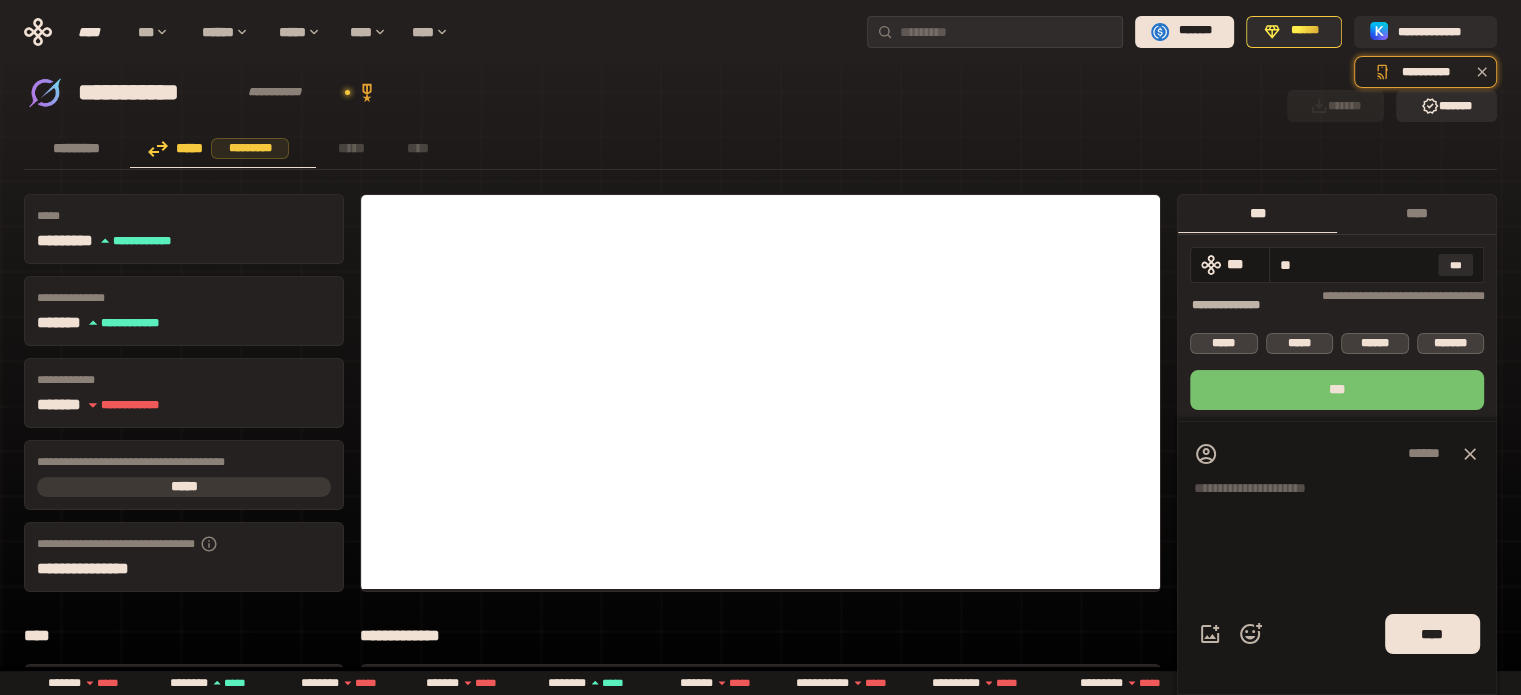 type on "**" 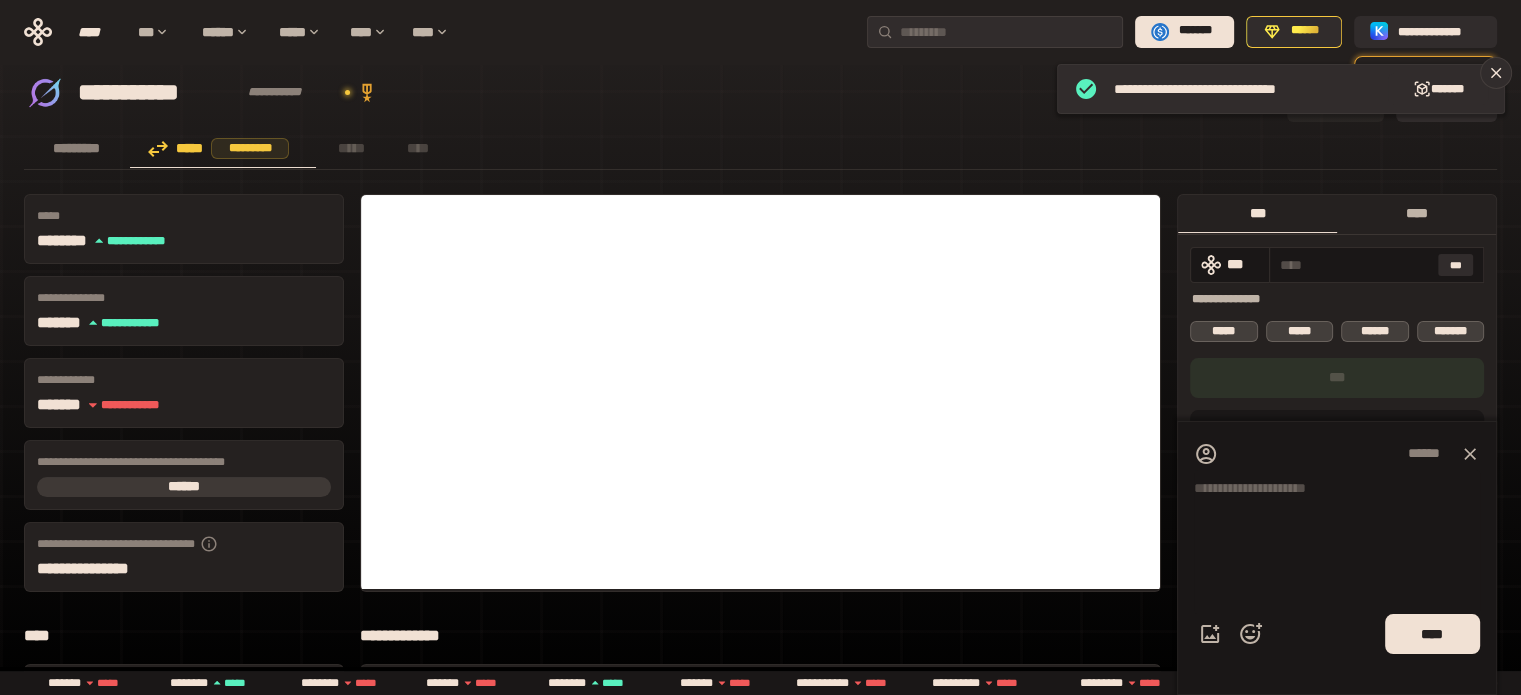 click on "****" at bounding box center (1416, 213) 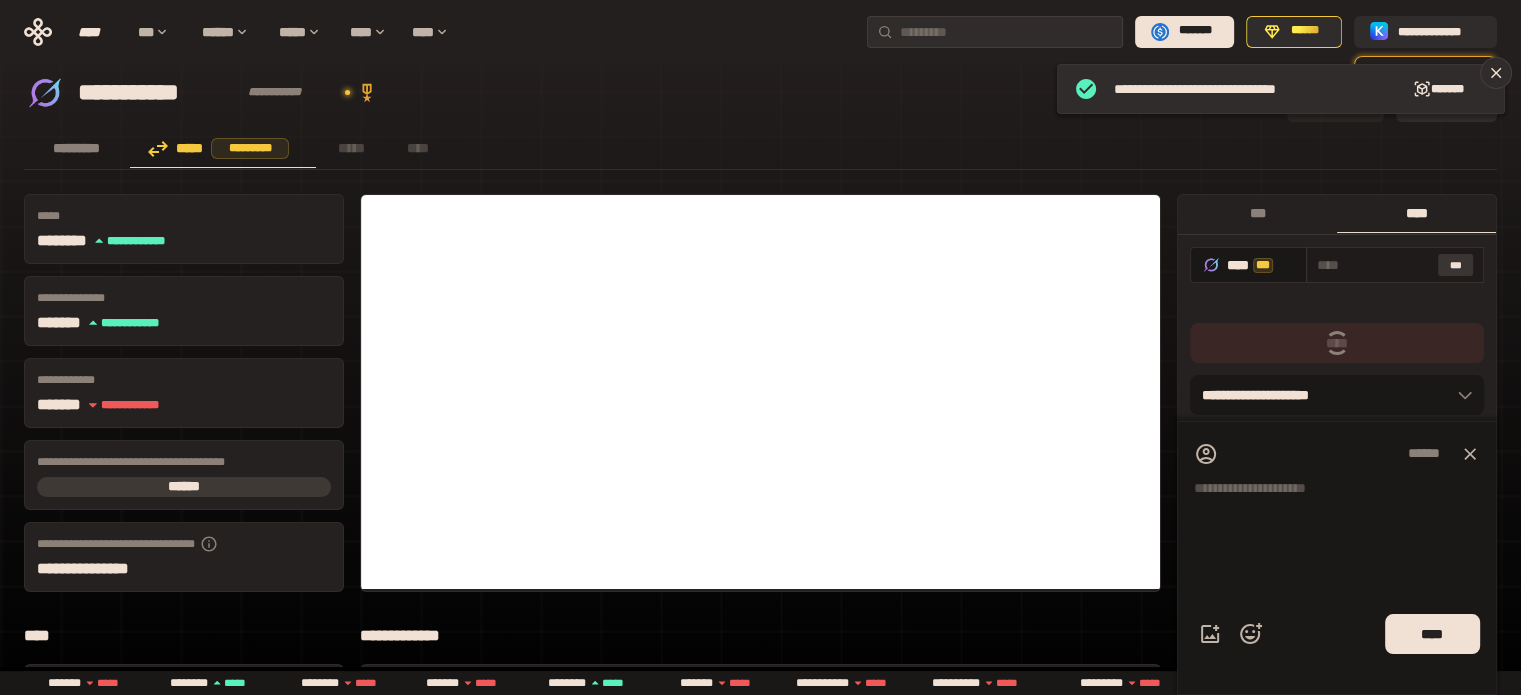 click on "***" at bounding box center [1456, 265] 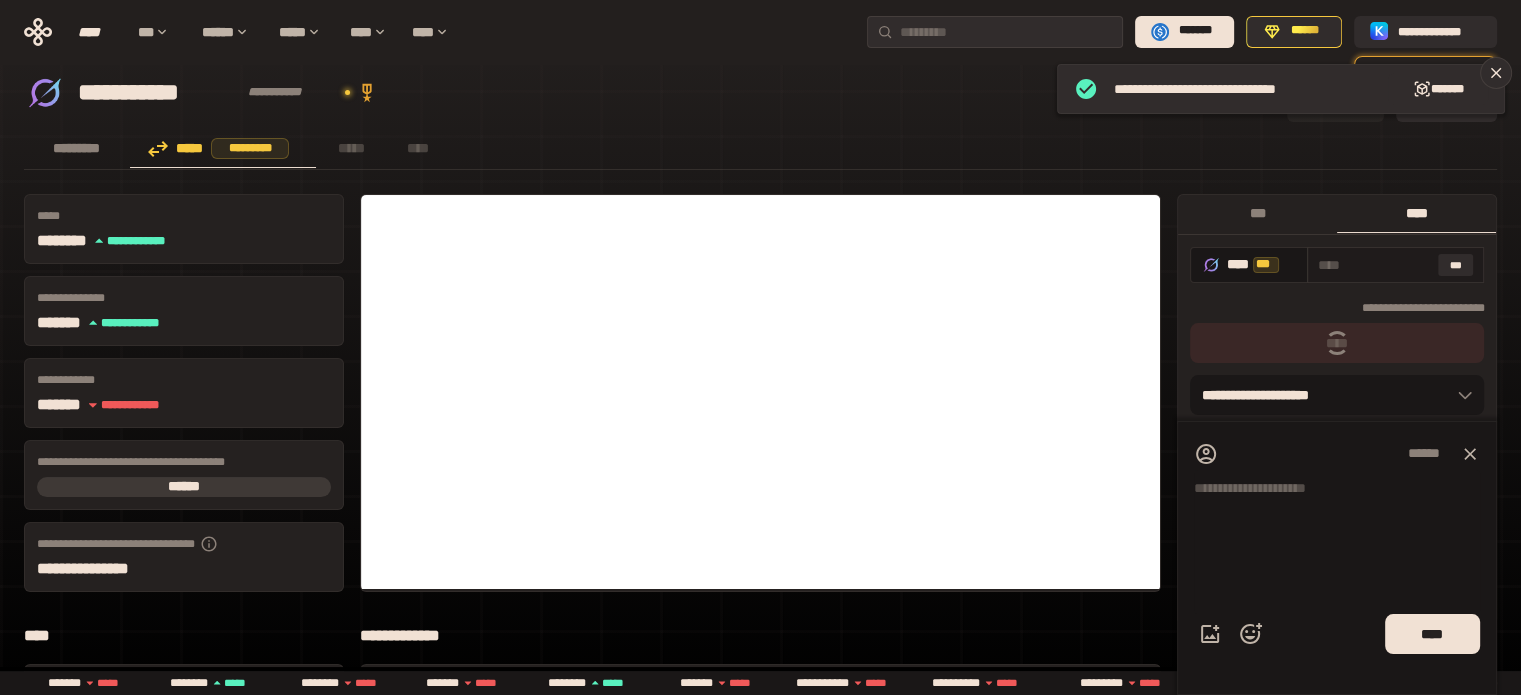 type on "**********" 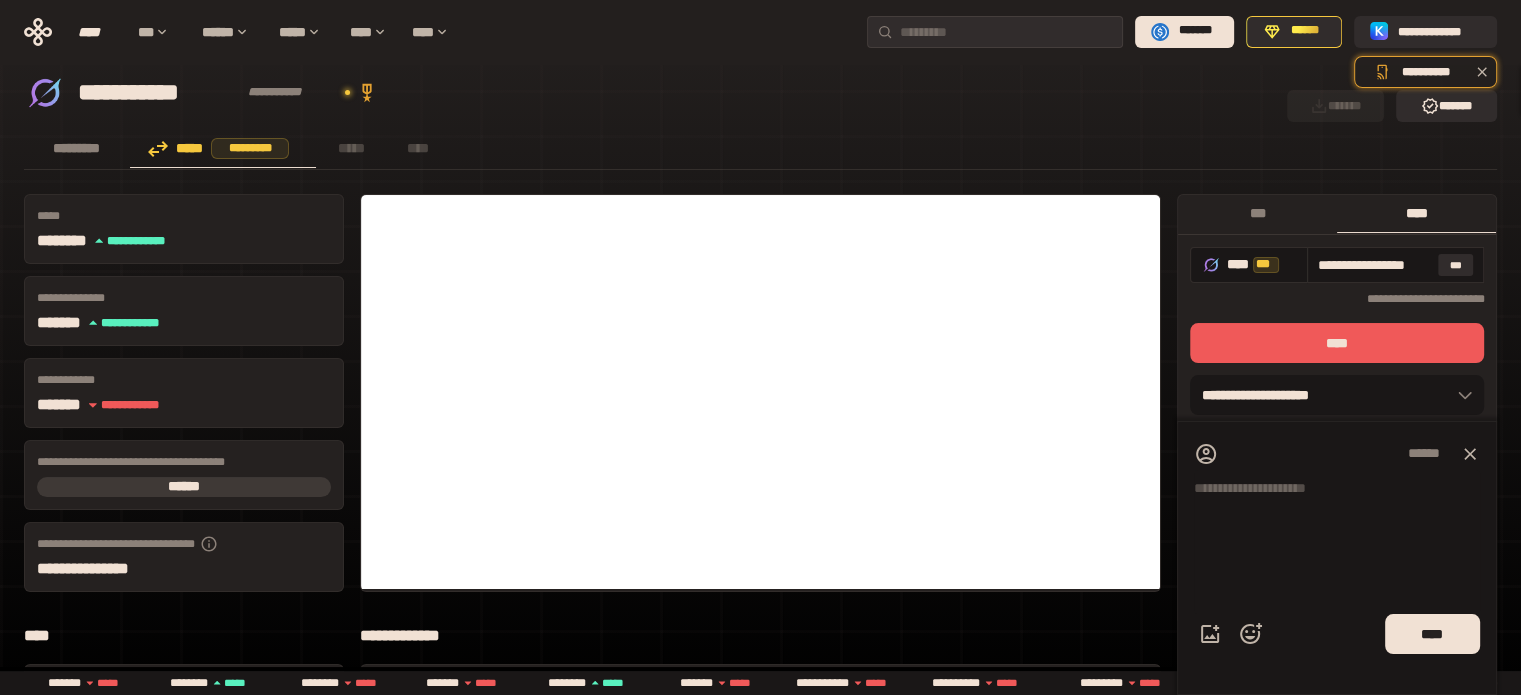 click on "****" at bounding box center (1337, 343) 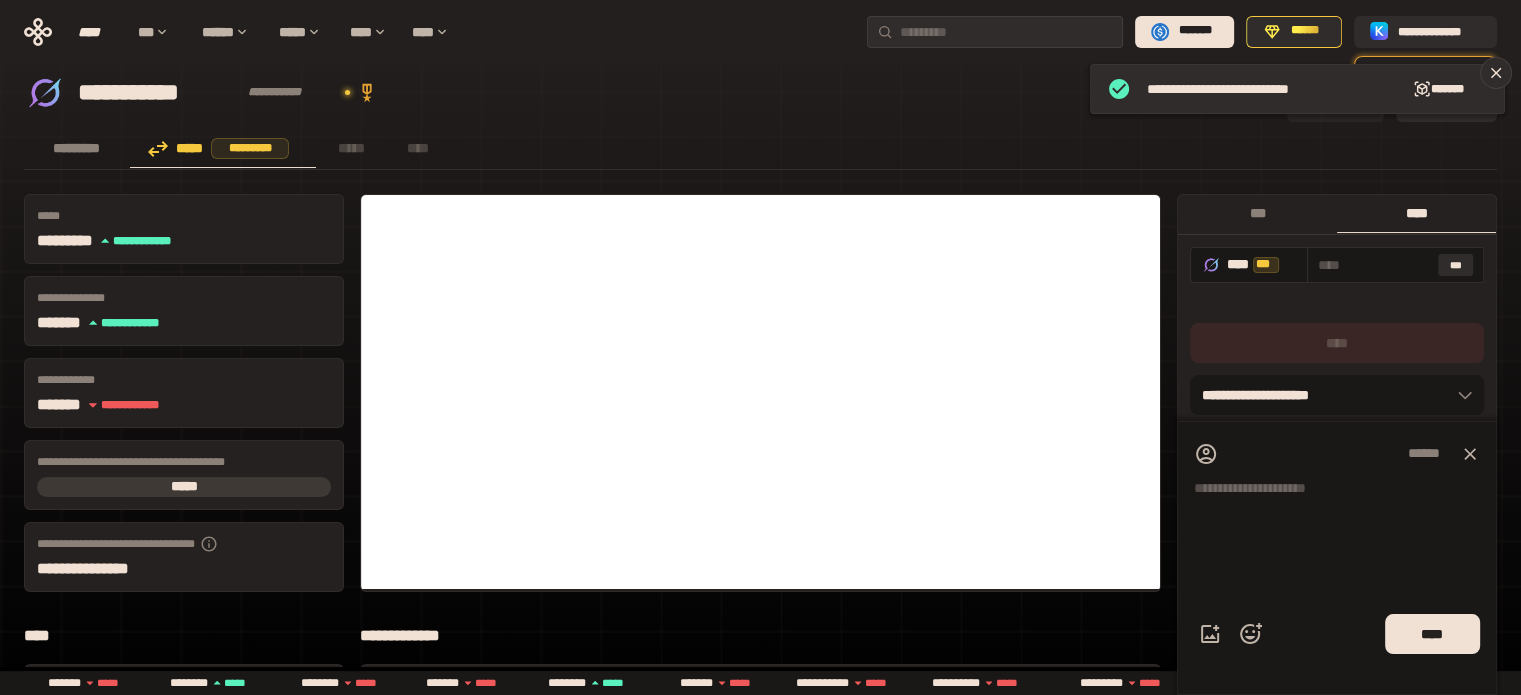 click on "***" at bounding box center [1257, 213] 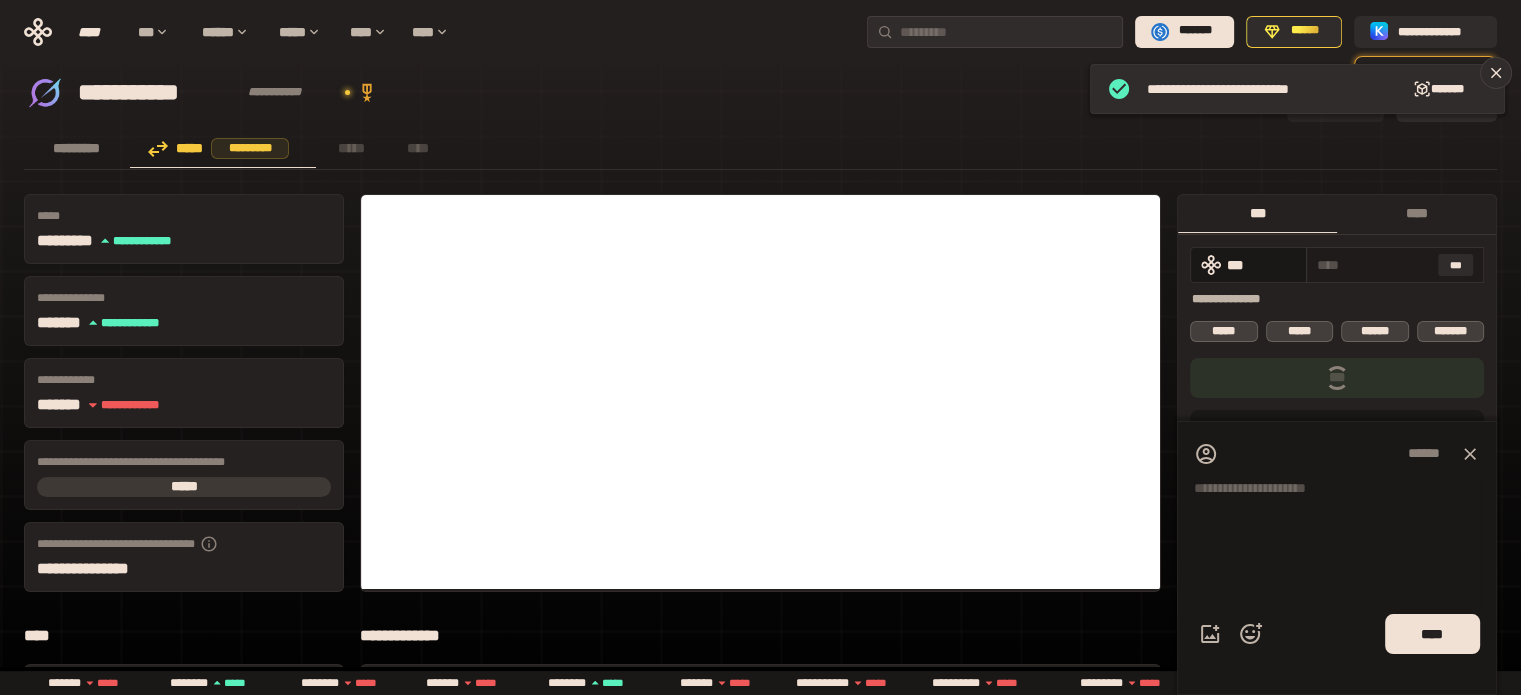 click on "***" at bounding box center (1395, 265) 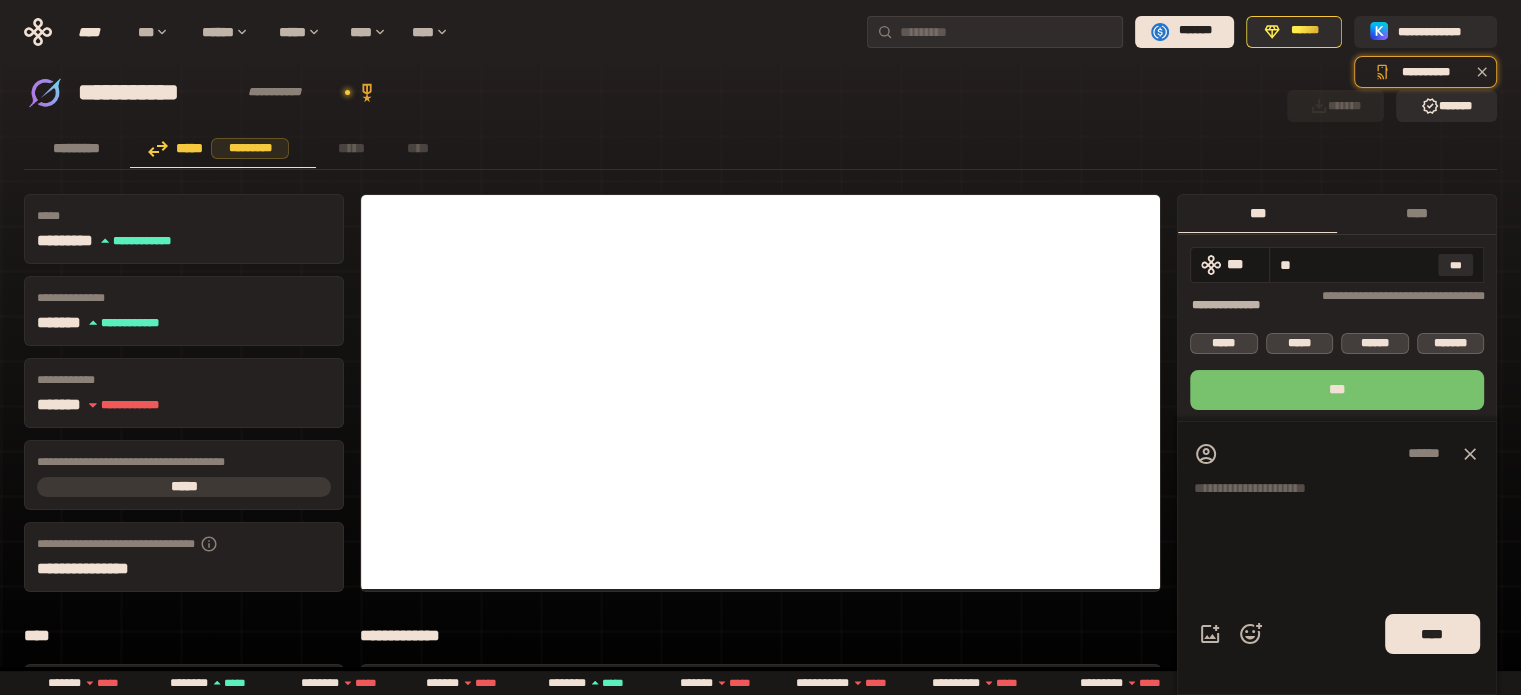 type on "**" 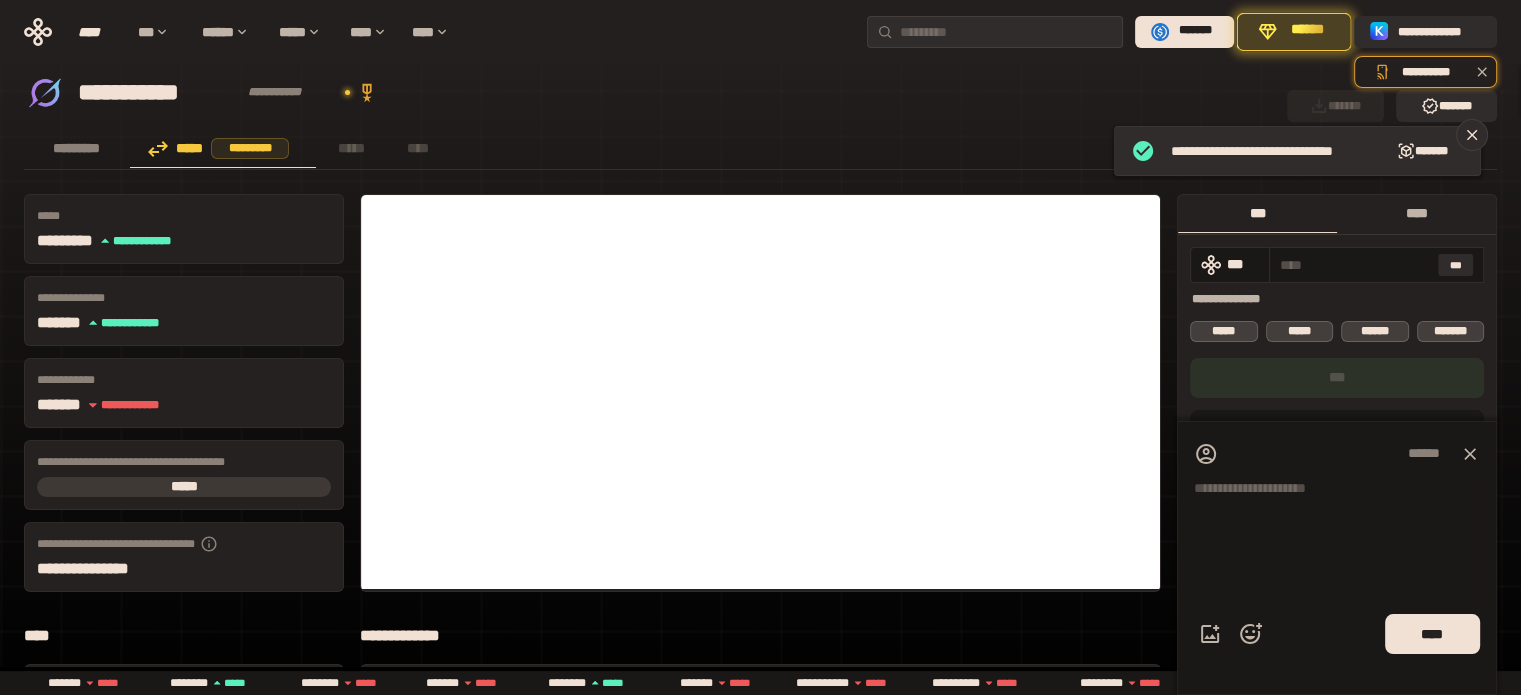 click on "****" at bounding box center [1416, 213] 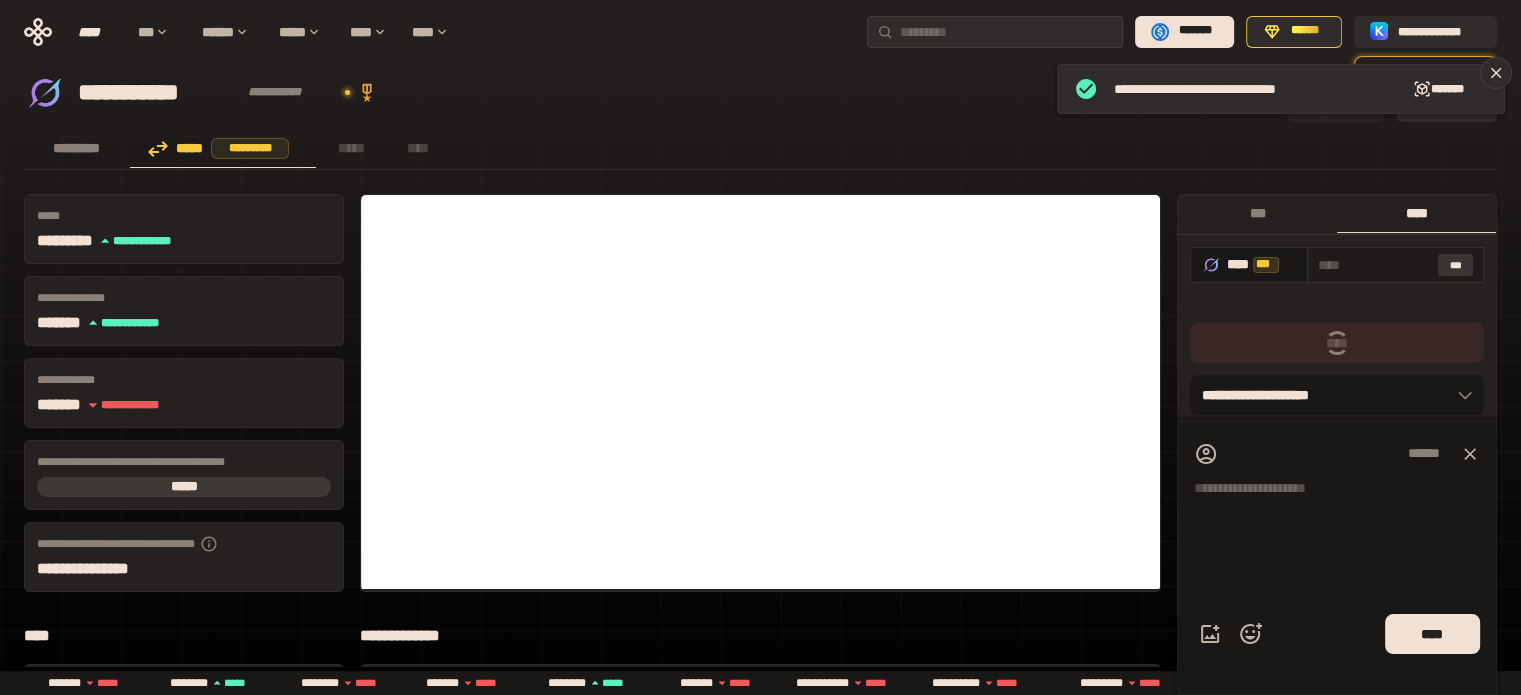 click on "***" at bounding box center [1456, 265] 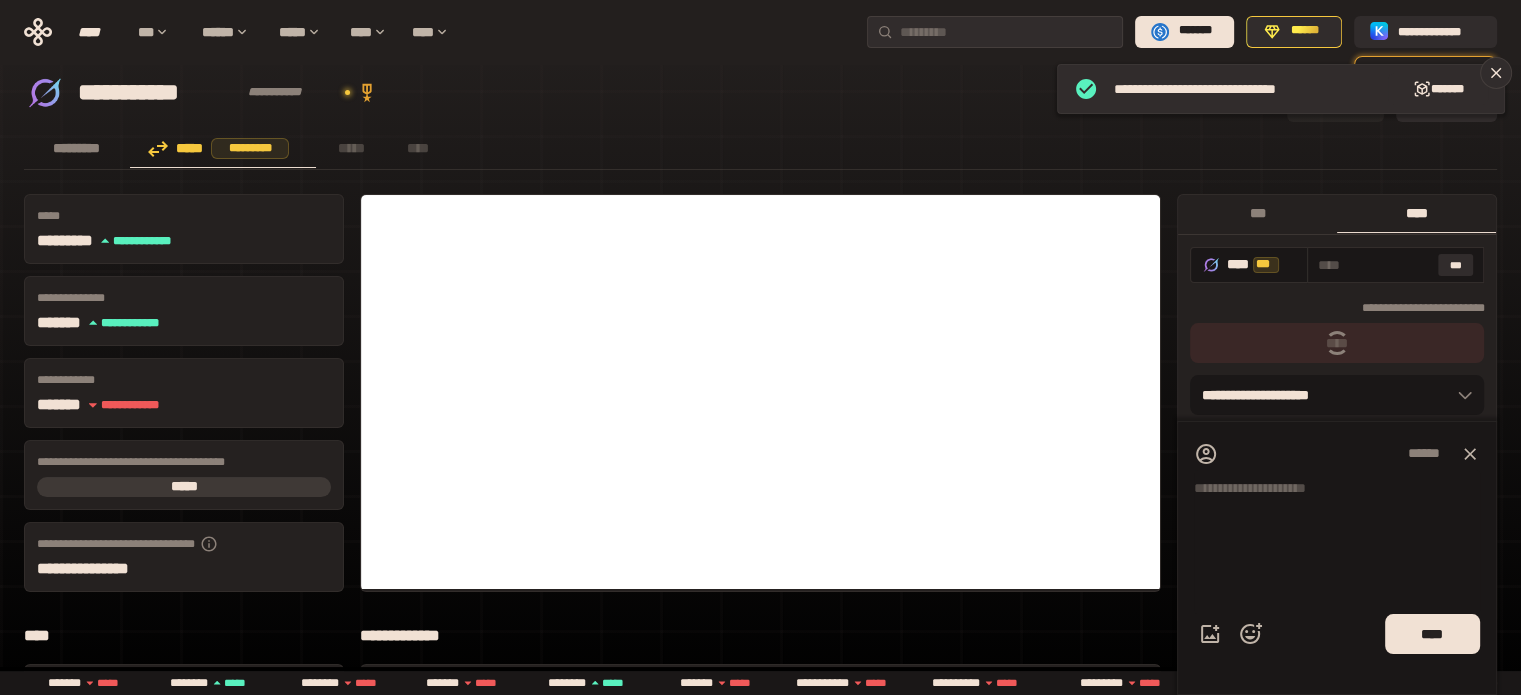 type on "**********" 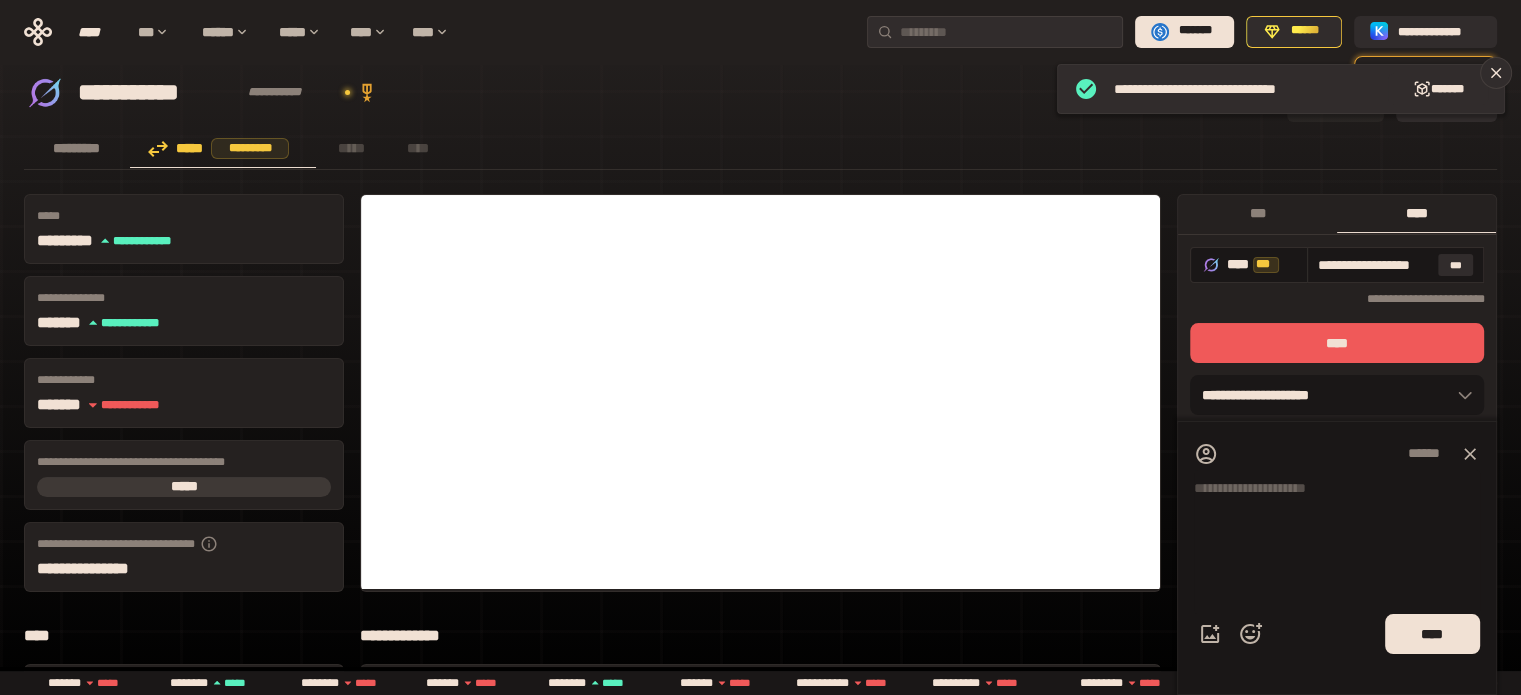click on "****" at bounding box center [1337, 343] 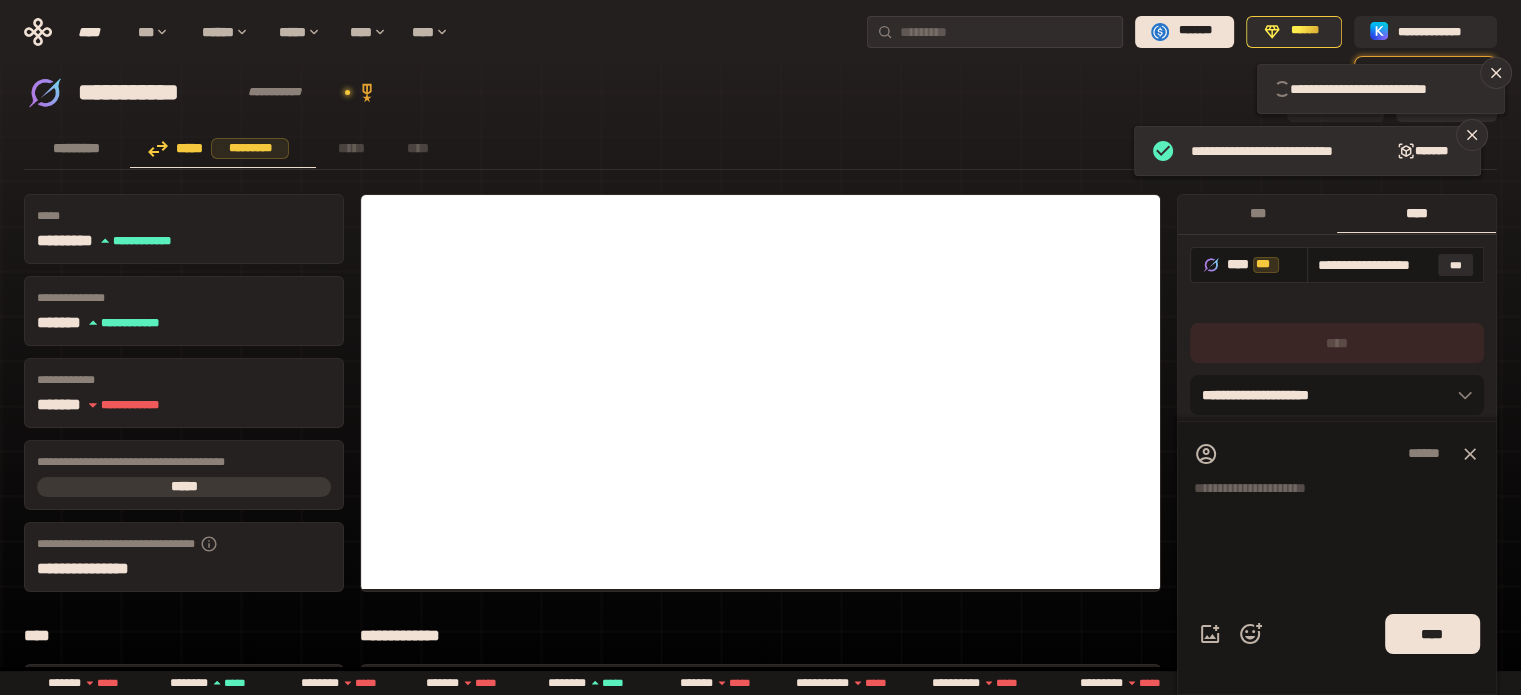 type 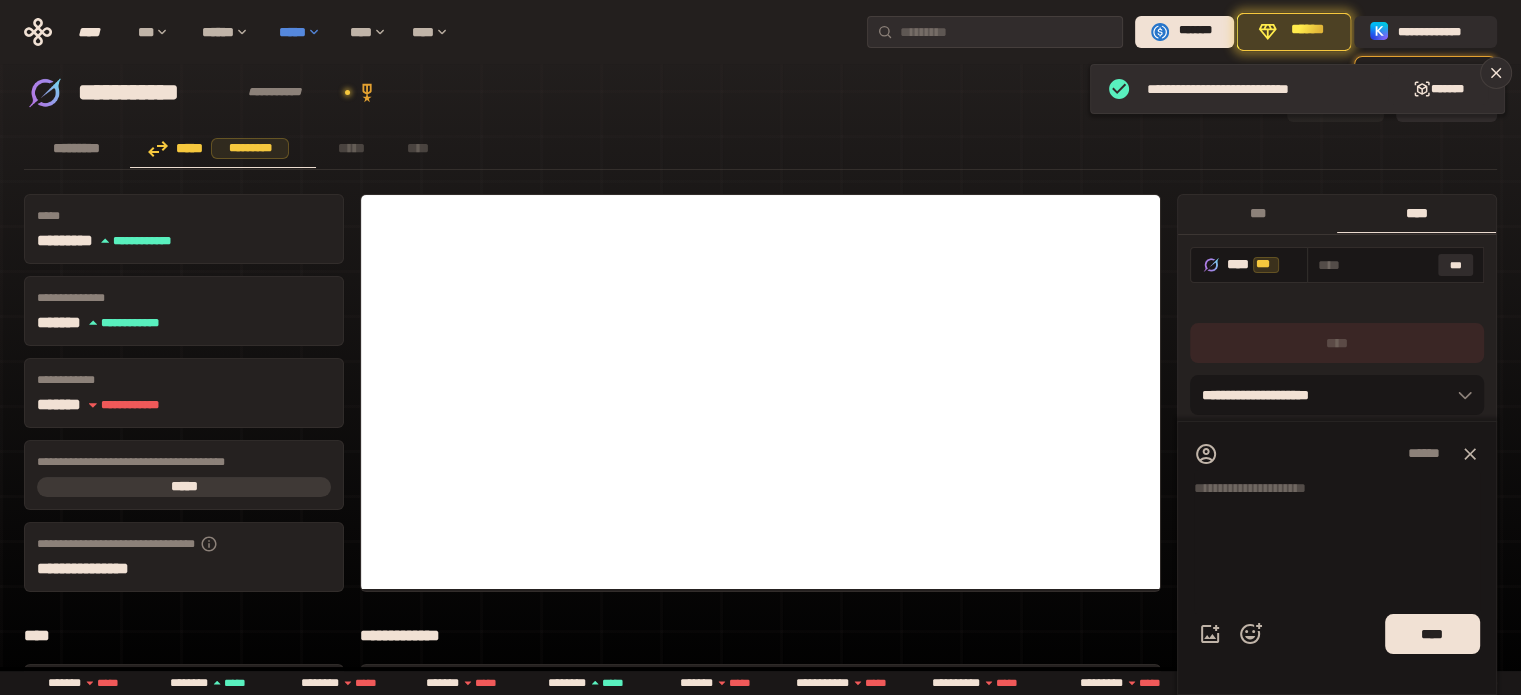 click on "*****" at bounding box center [304, 32] 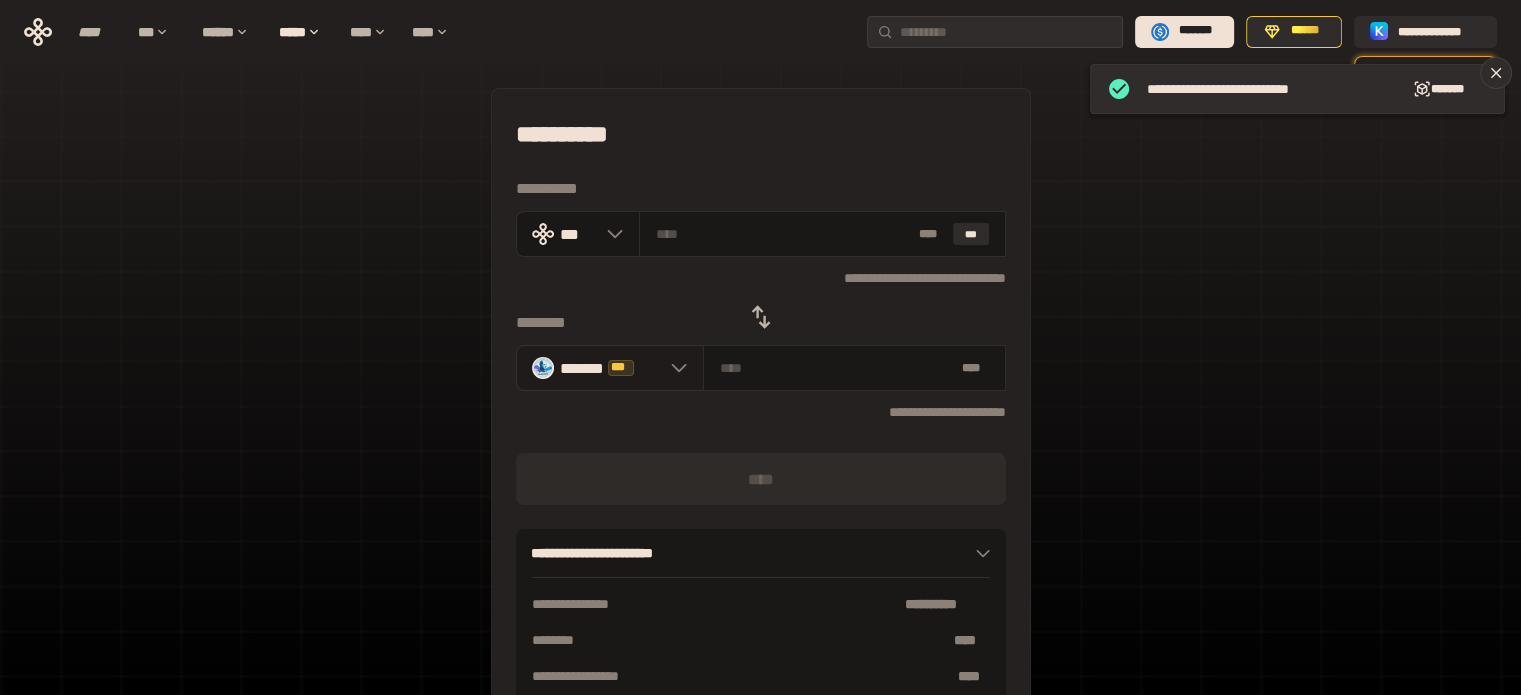 click 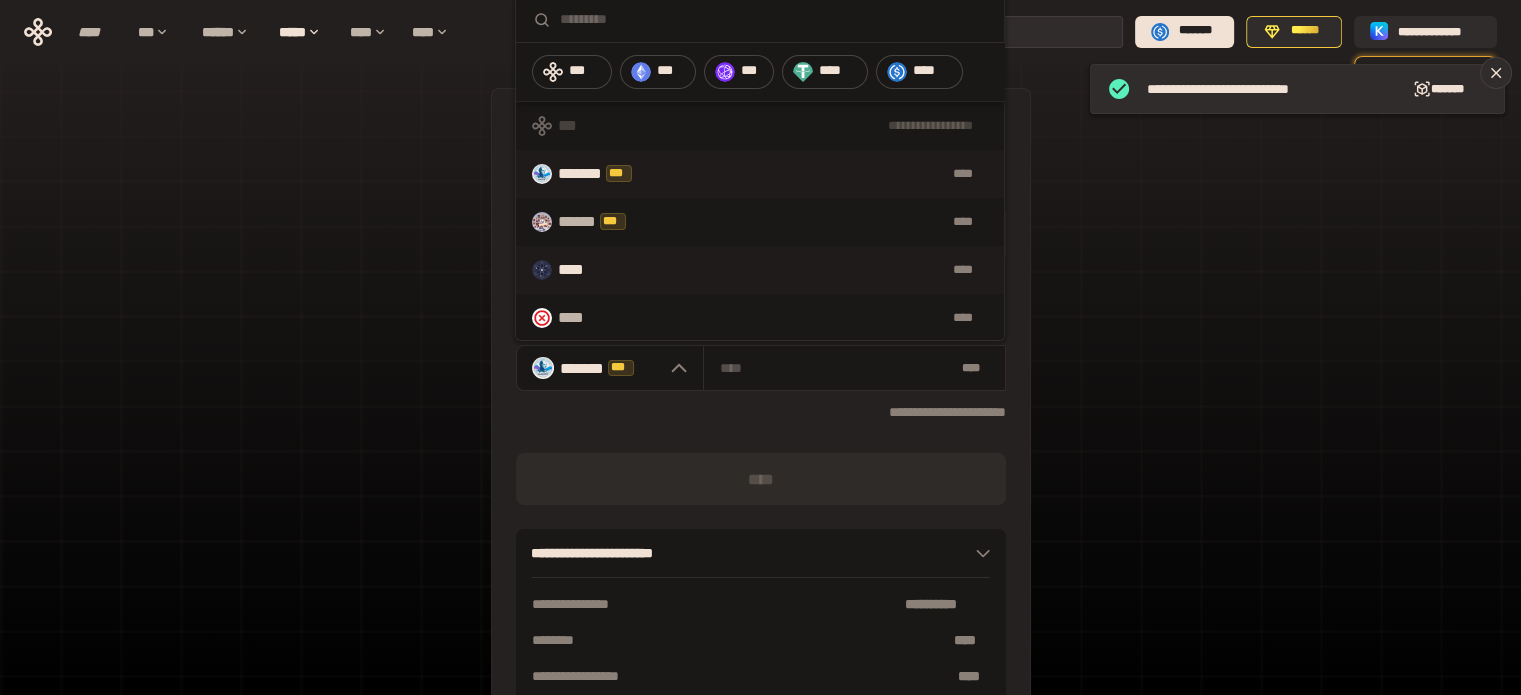 click on "****" at bounding box center (581, 270) 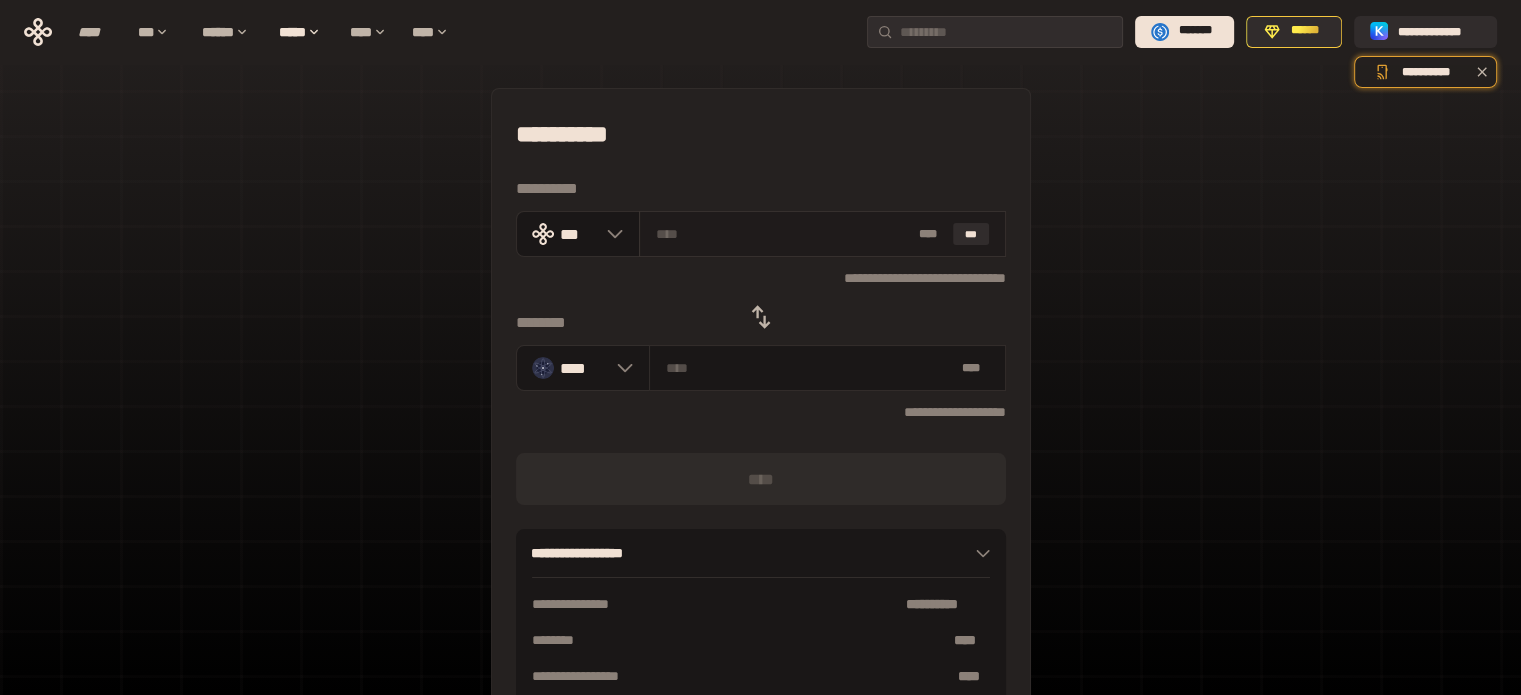 drag, startPoint x: 668, startPoint y: 230, endPoint x: 680, endPoint y: 223, distance: 13.892444 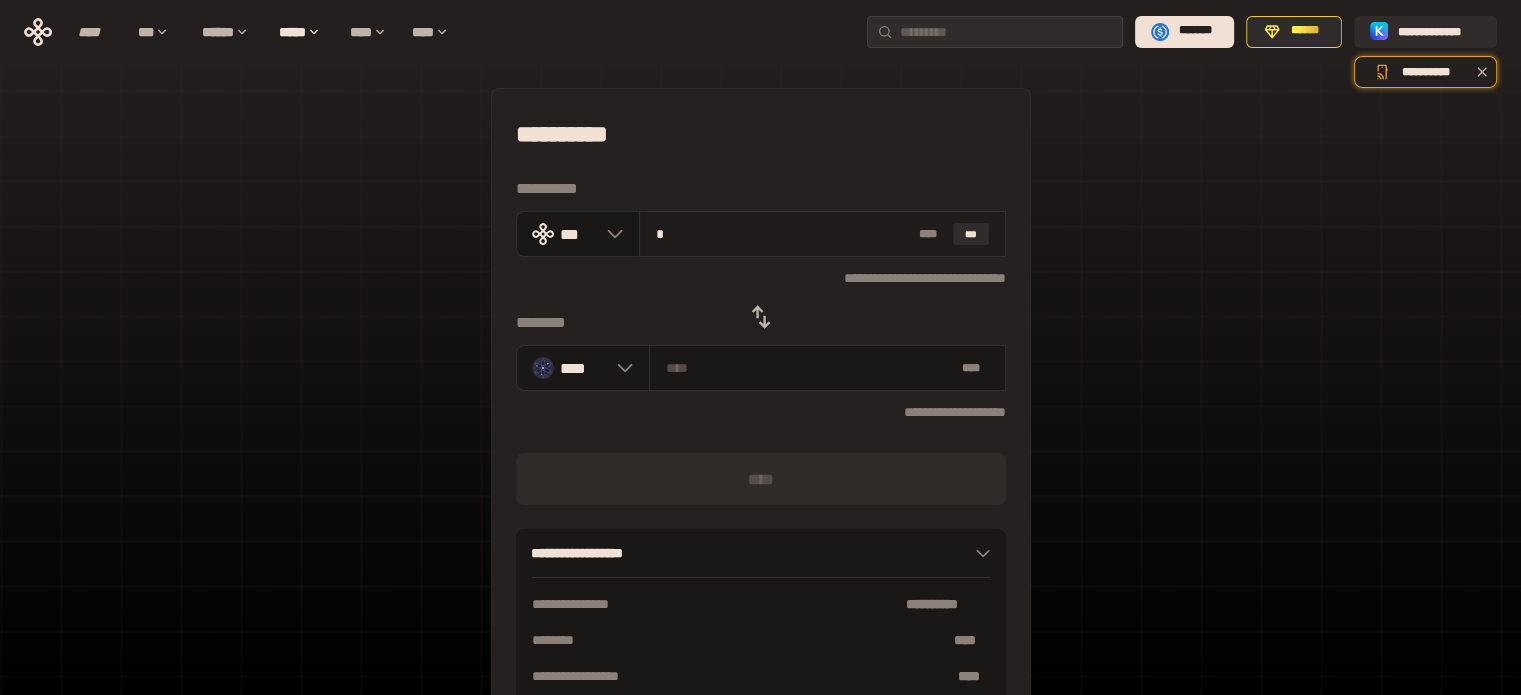 type on "*******" 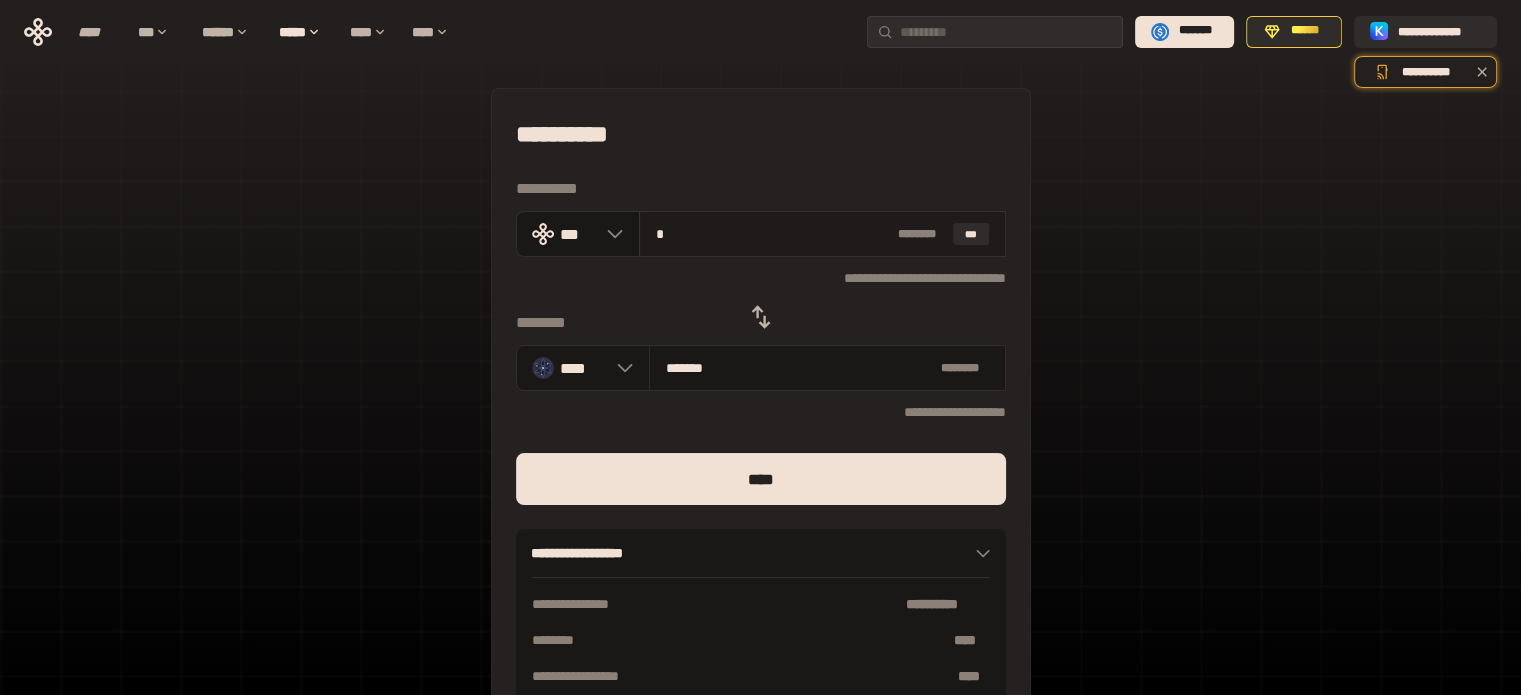 type on "**" 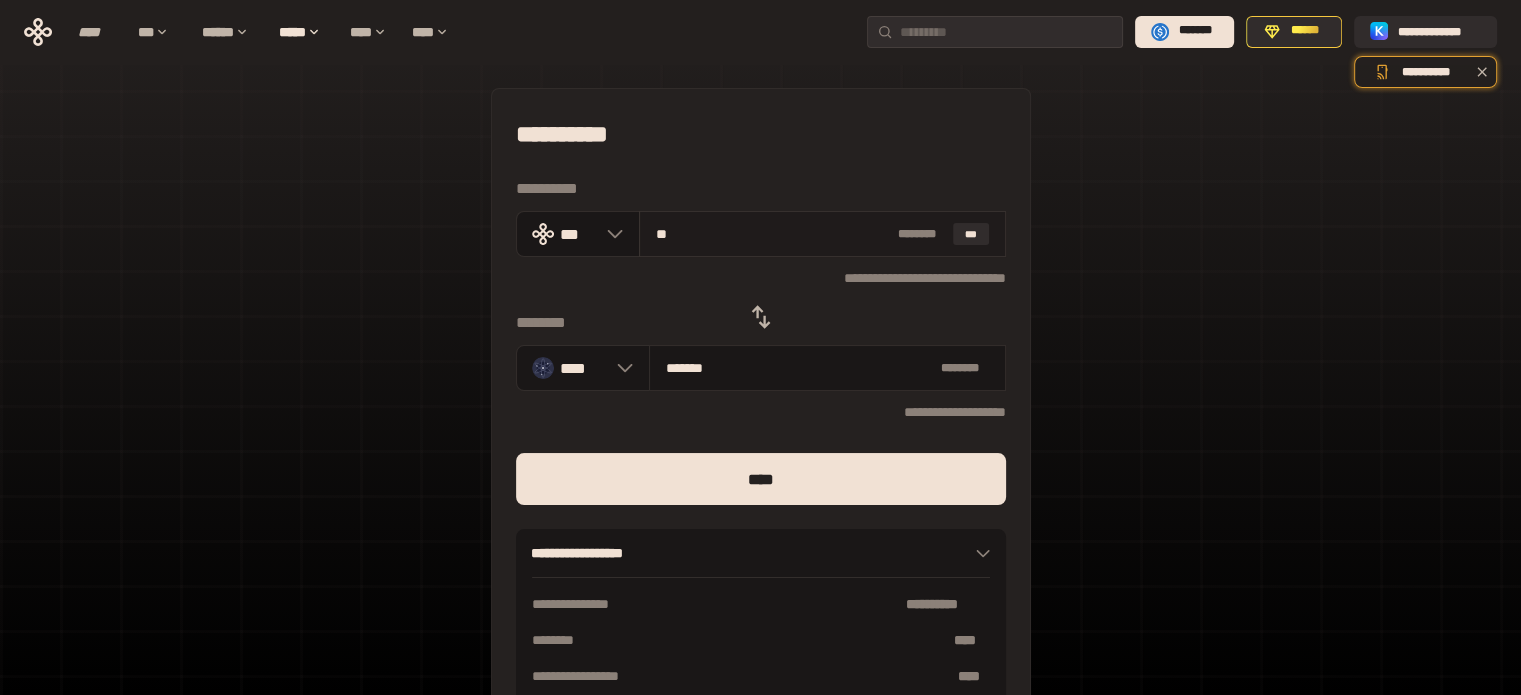 type on "********" 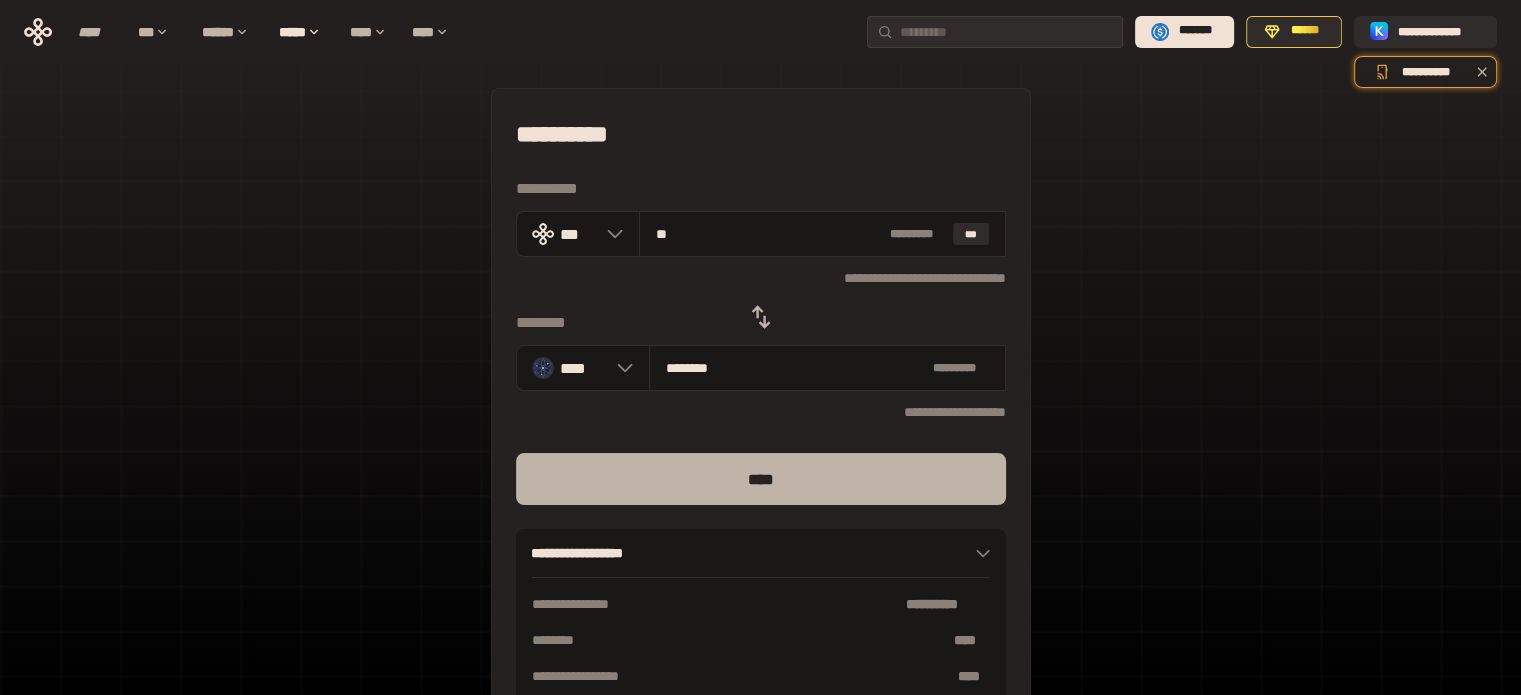 type on "**" 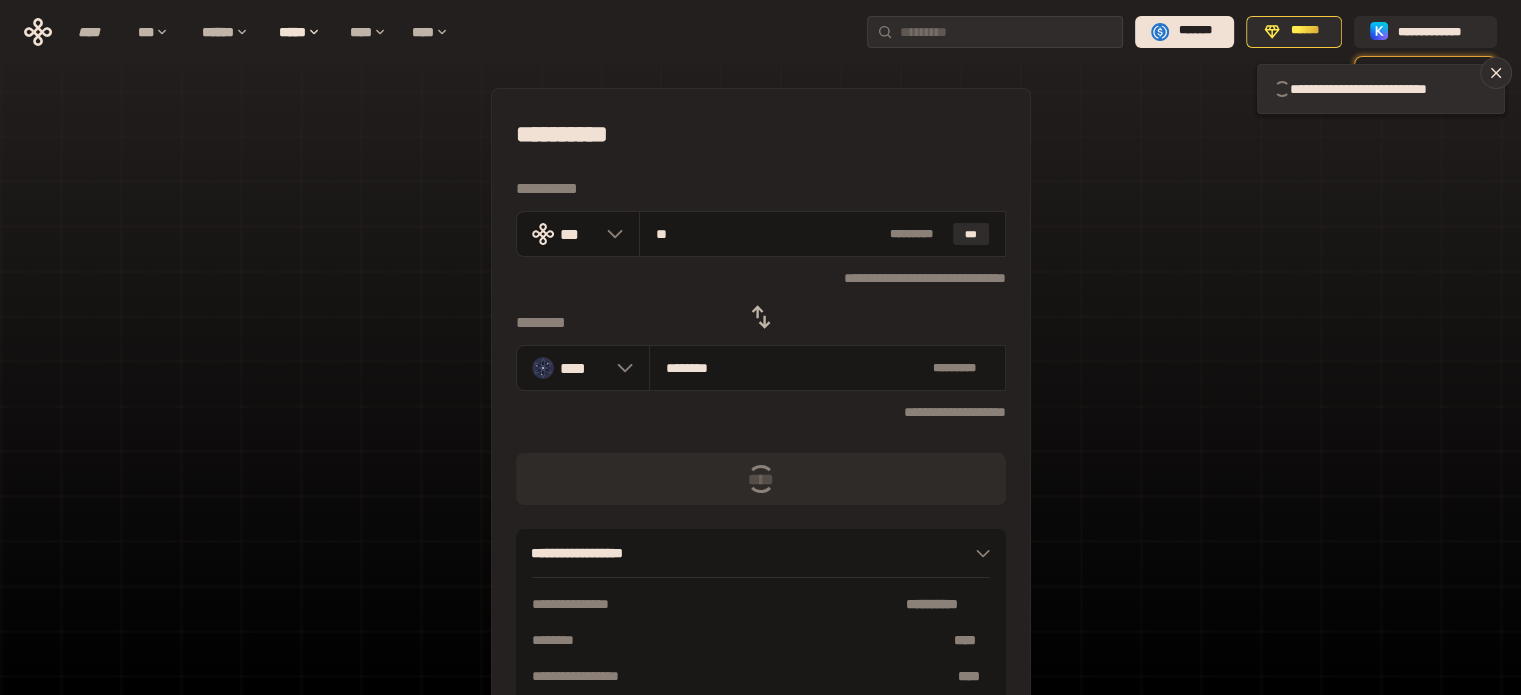 type 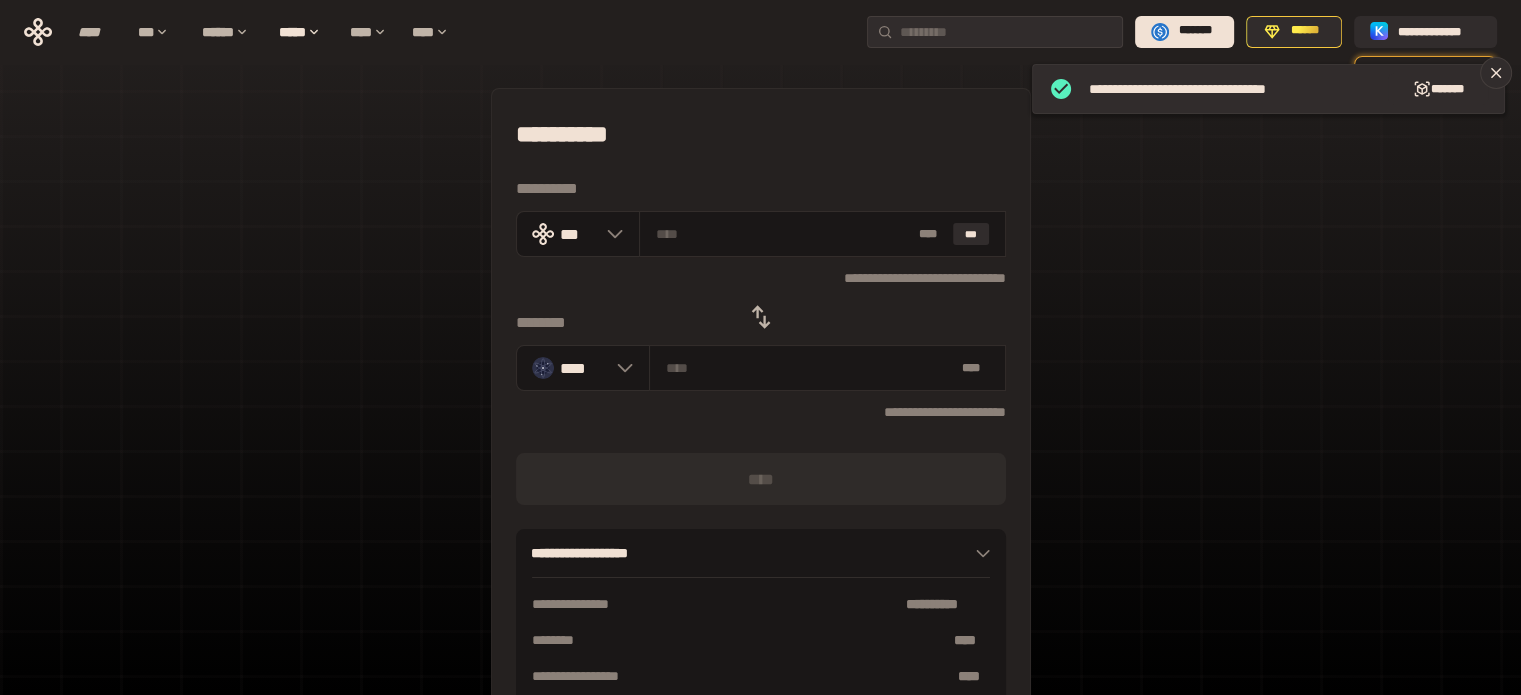 click 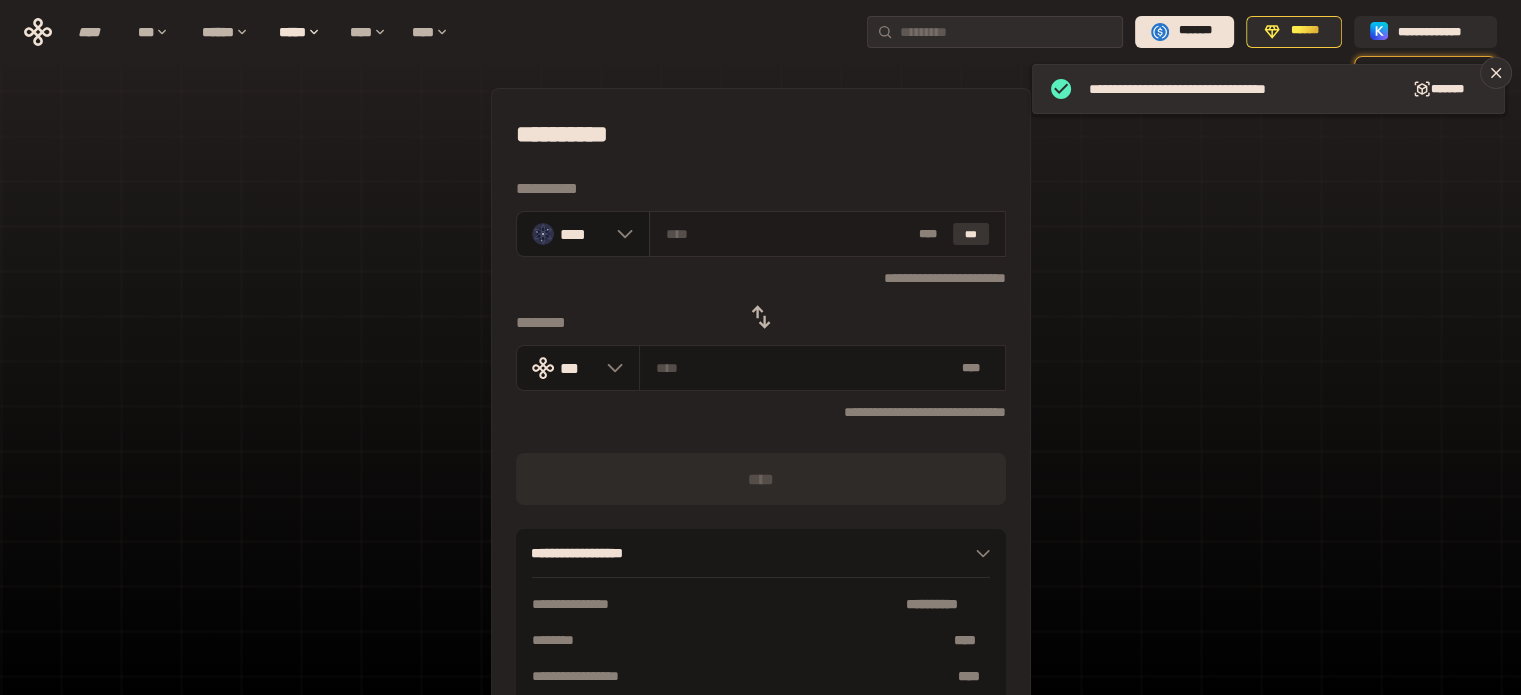 click on "***" at bounding box center [971, 234] 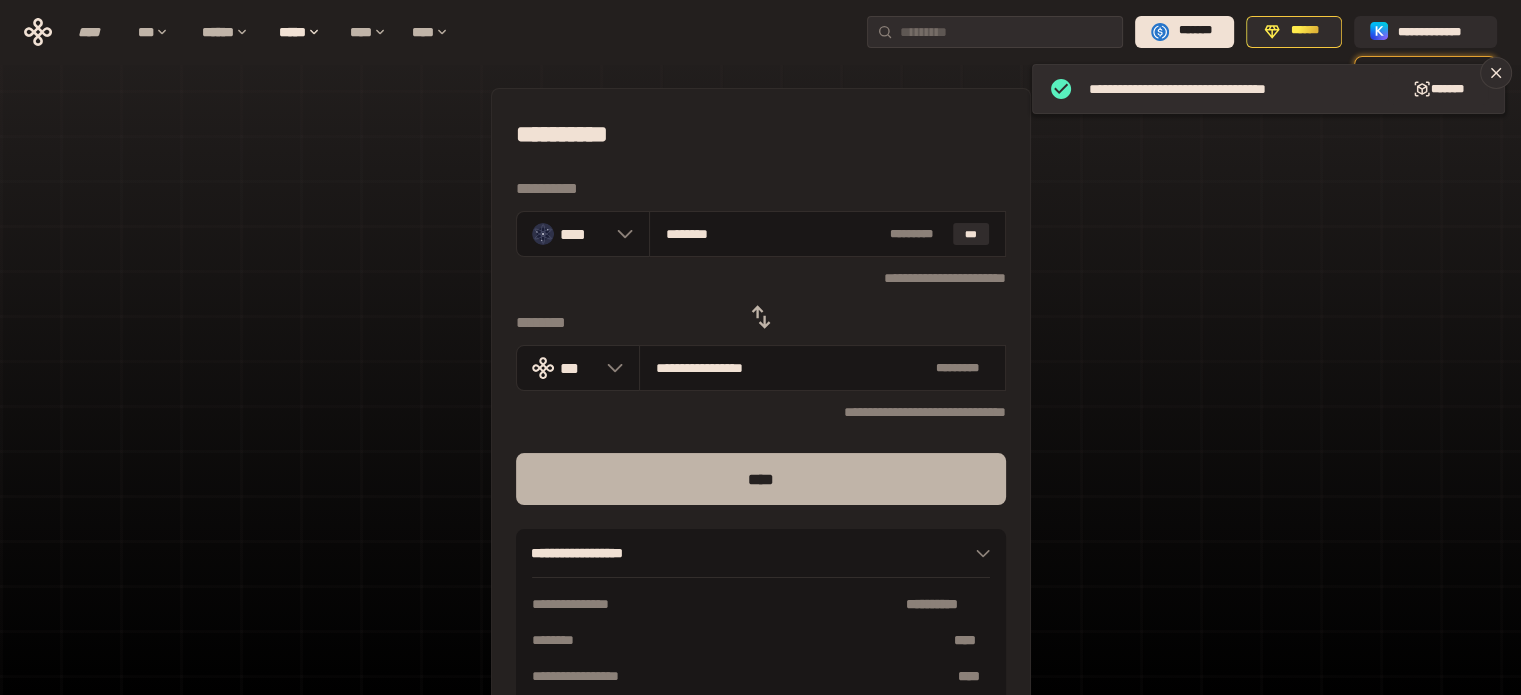 click on "****" at bounding box center (761, 479) 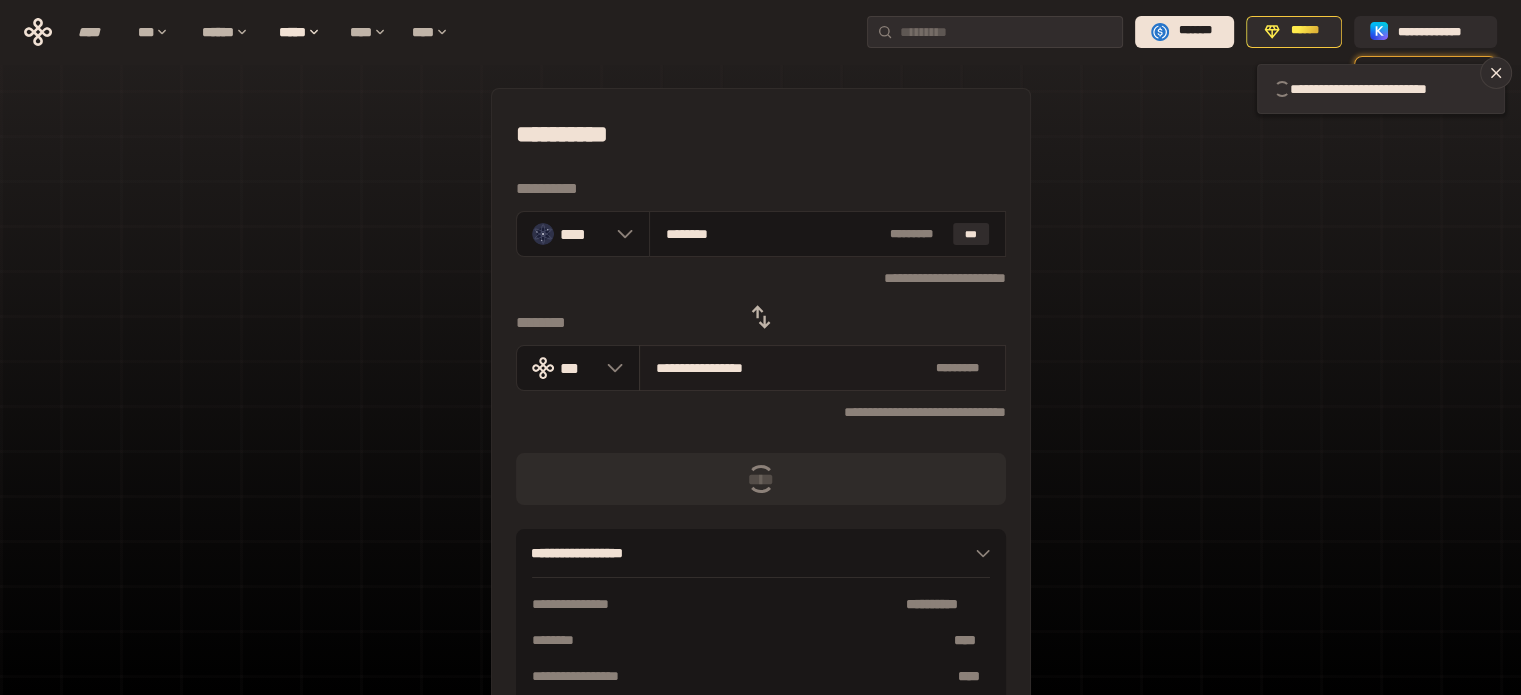 type 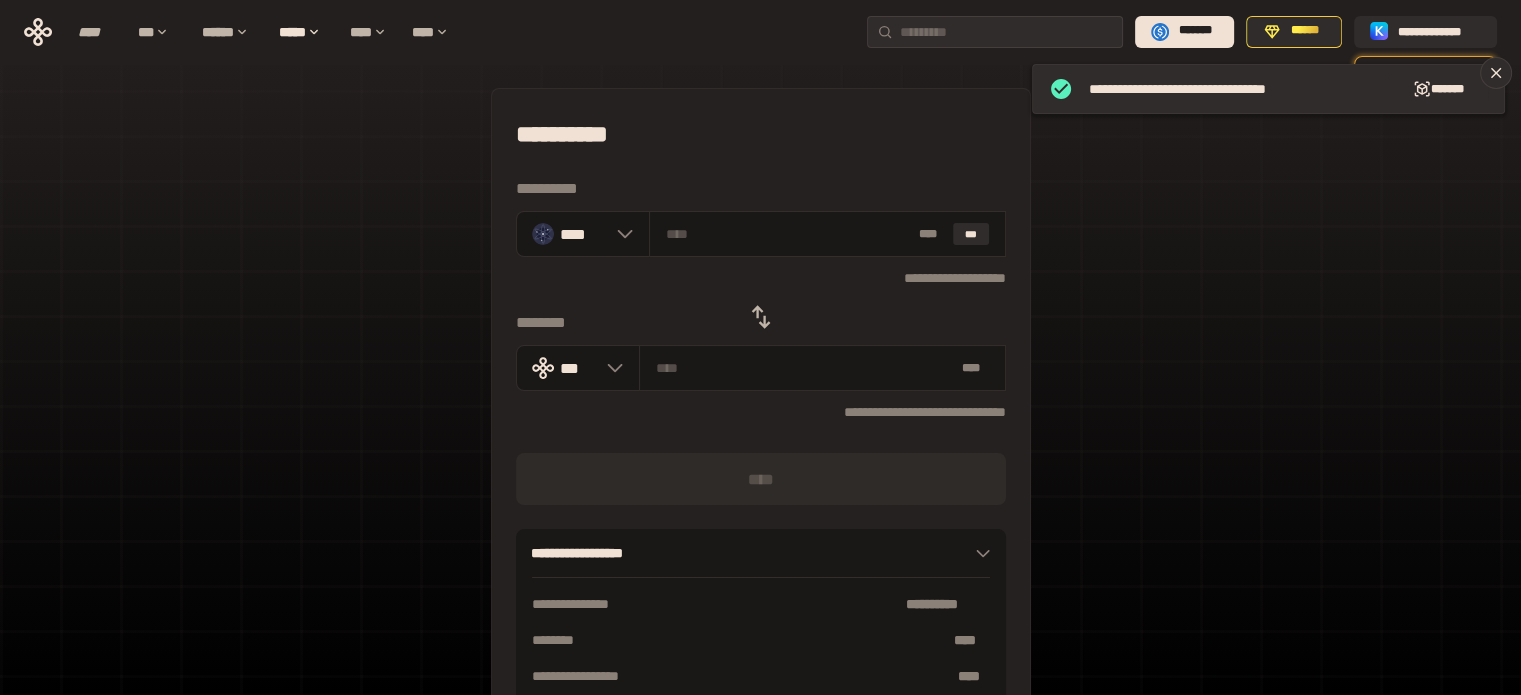 click 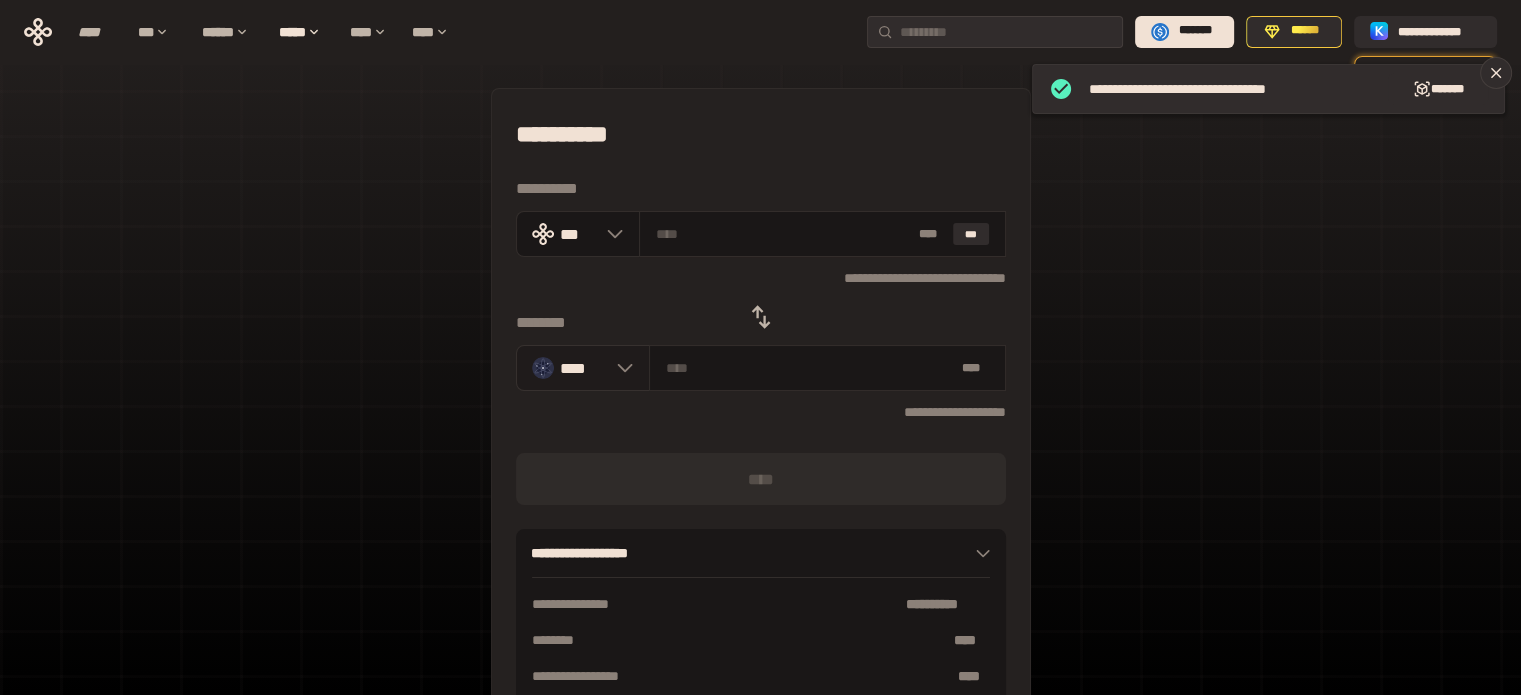 click on "****" at bounding box center (583, 368) 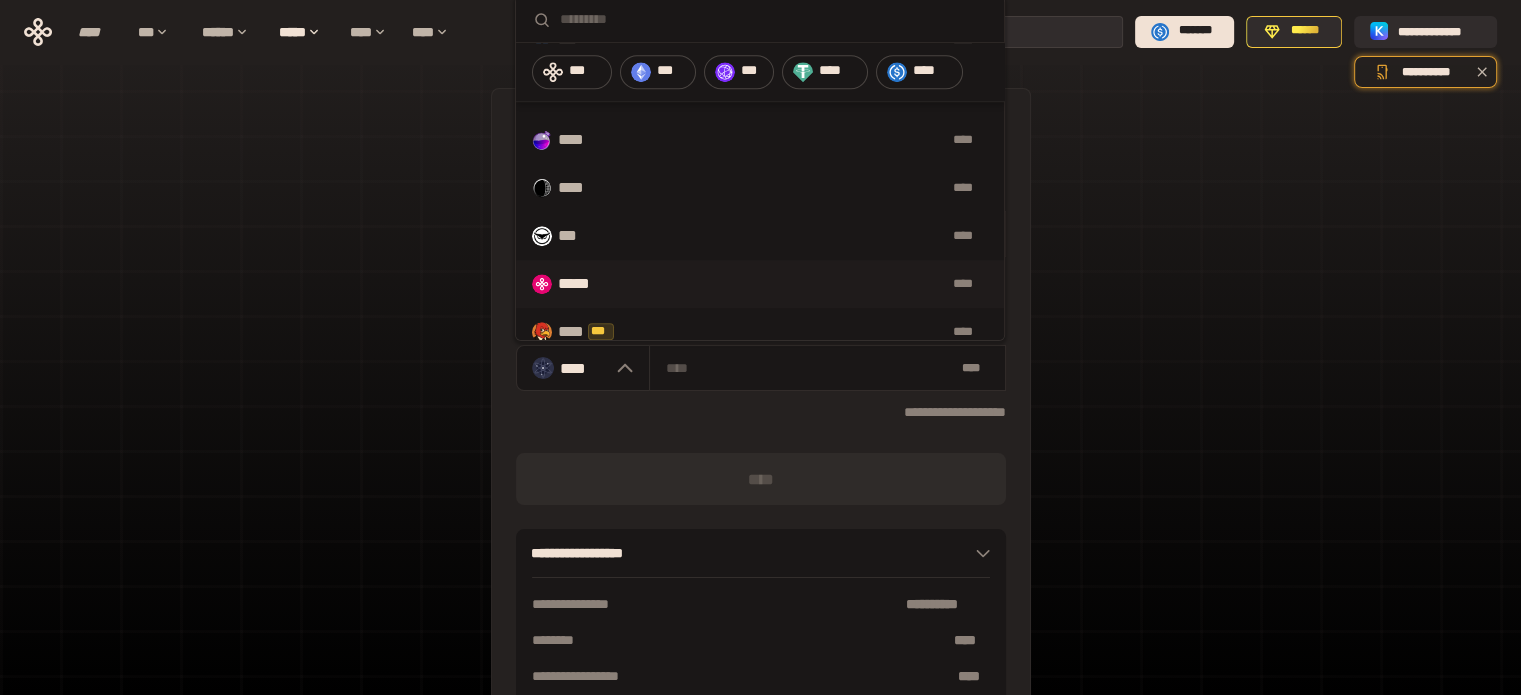 scroll, scrollTop: 1100, scrollLeft: 0, axis: vertical 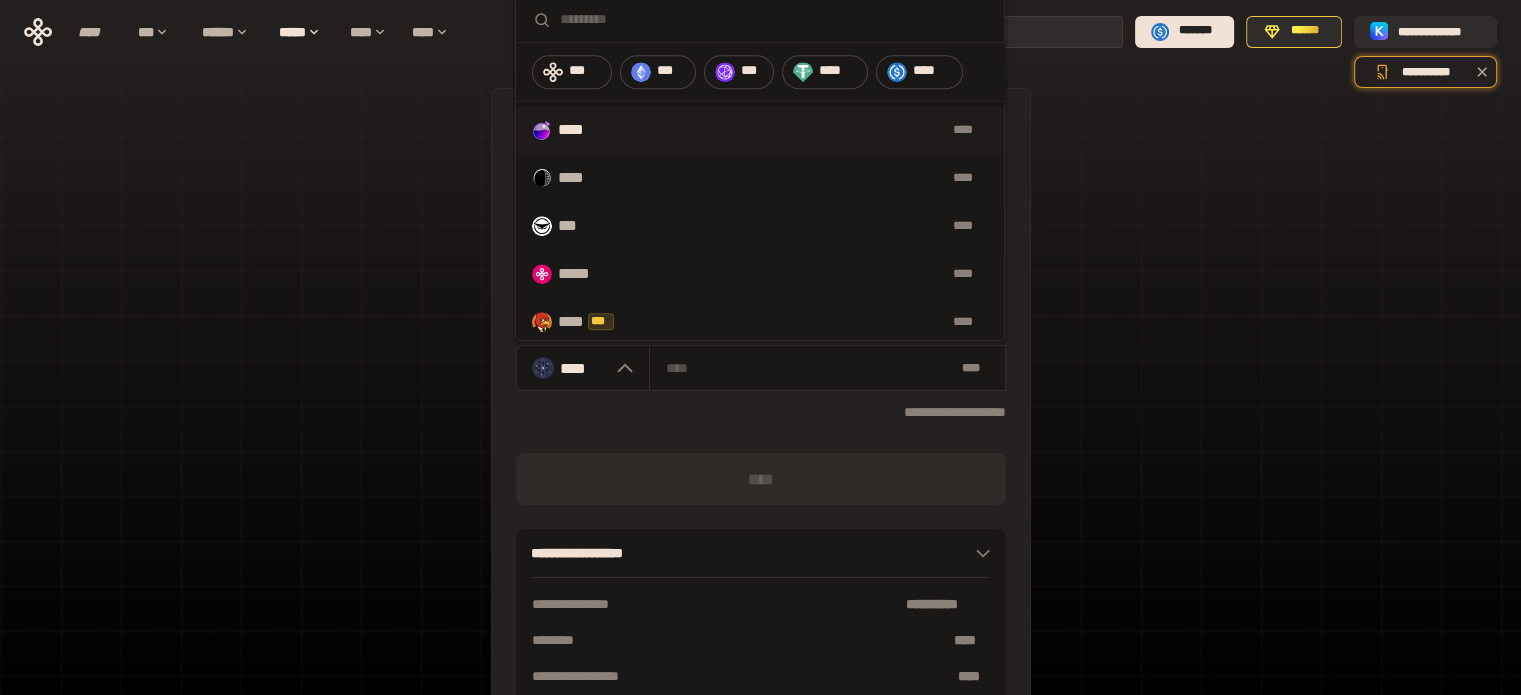 click on "****" at bounding box center (582, 130) 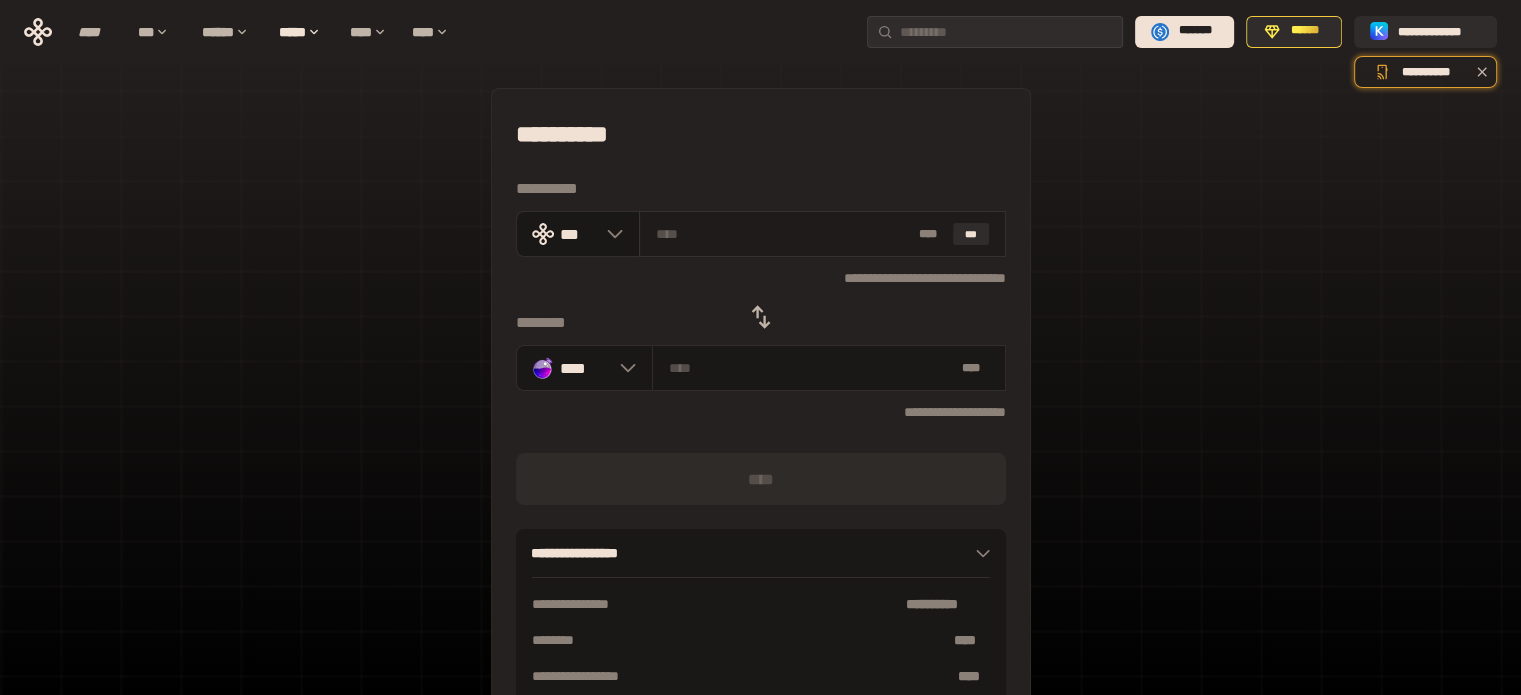 click at bounding box center [783, 234] 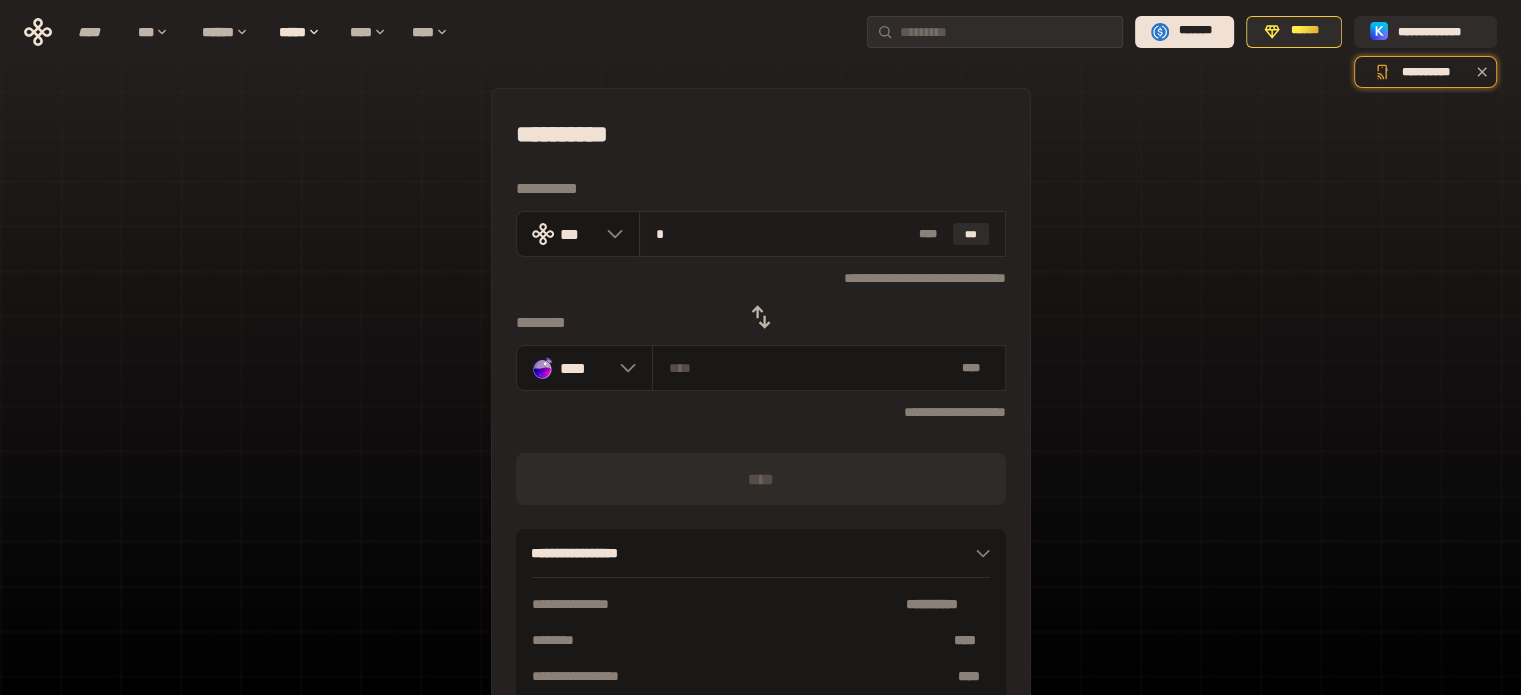 type on "********" 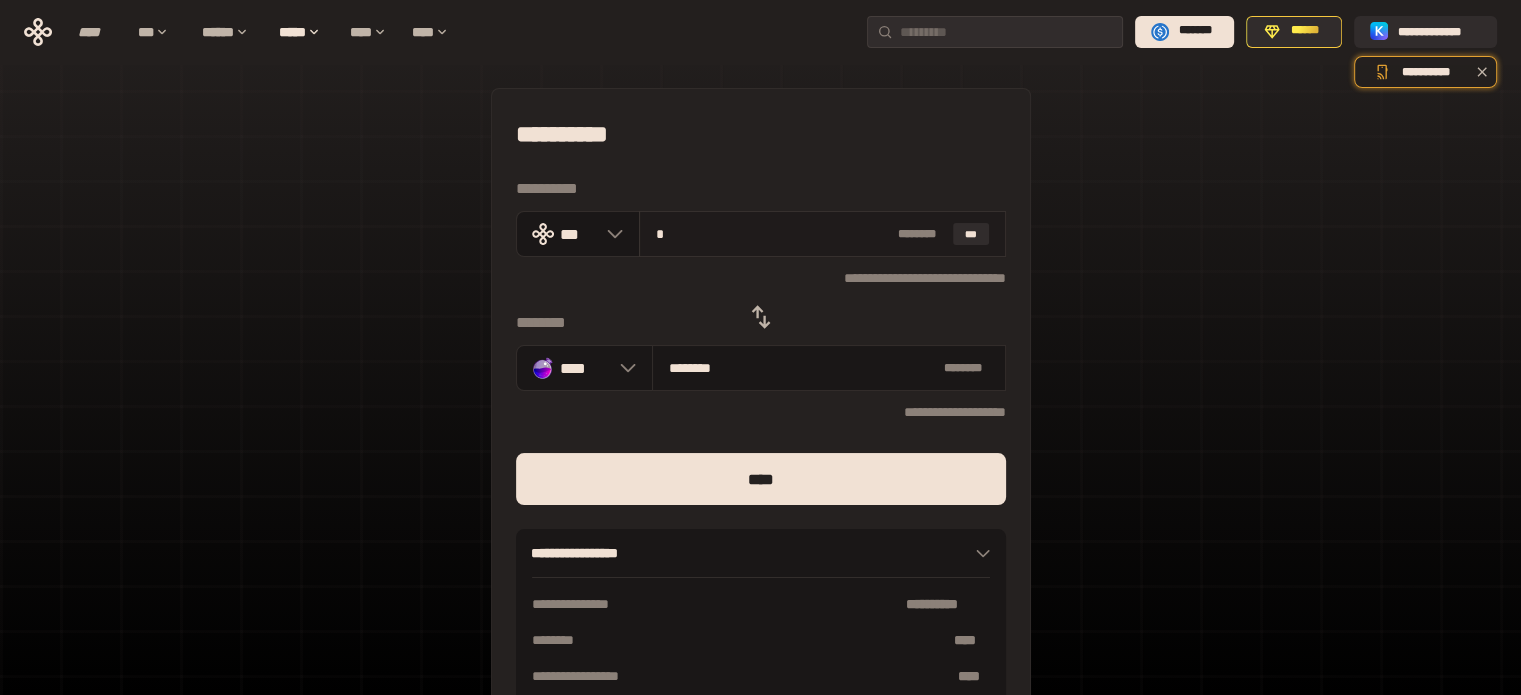 type on "**" 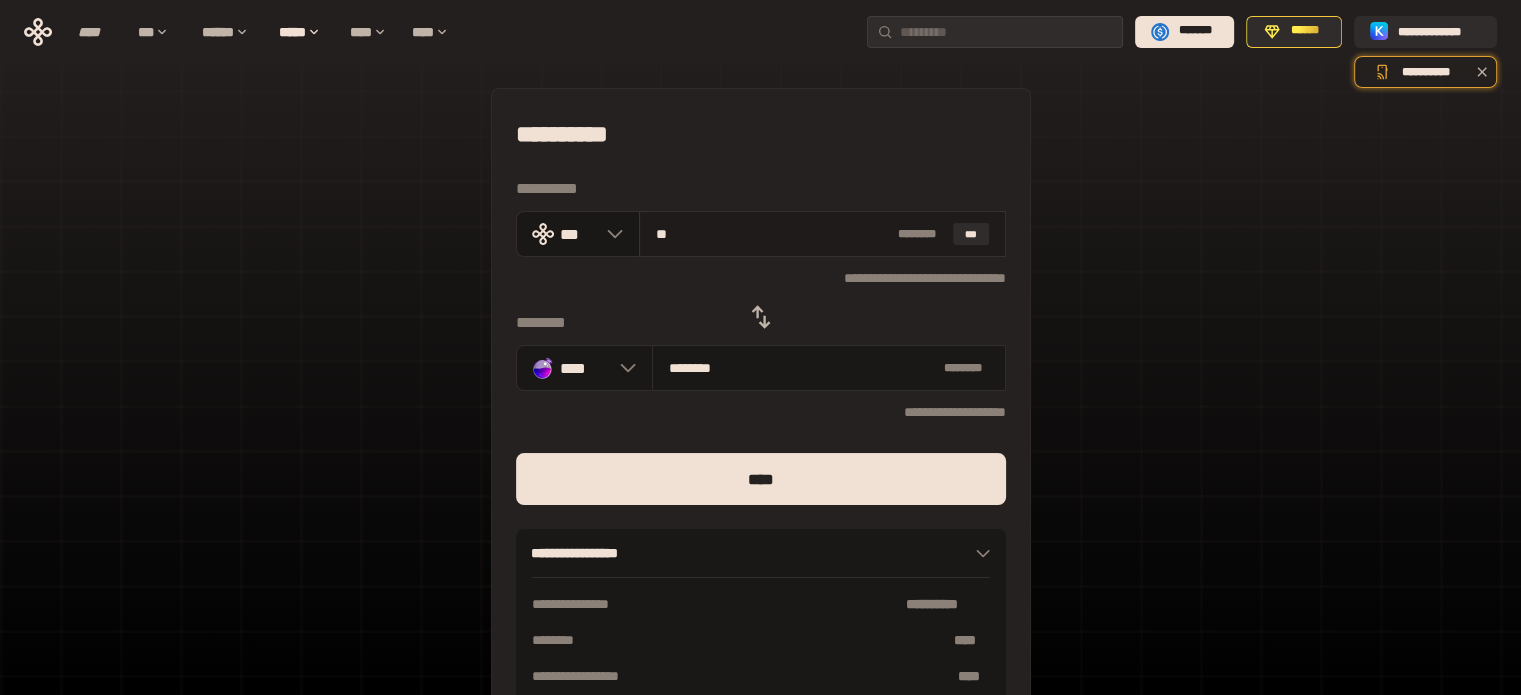 type on "*********" 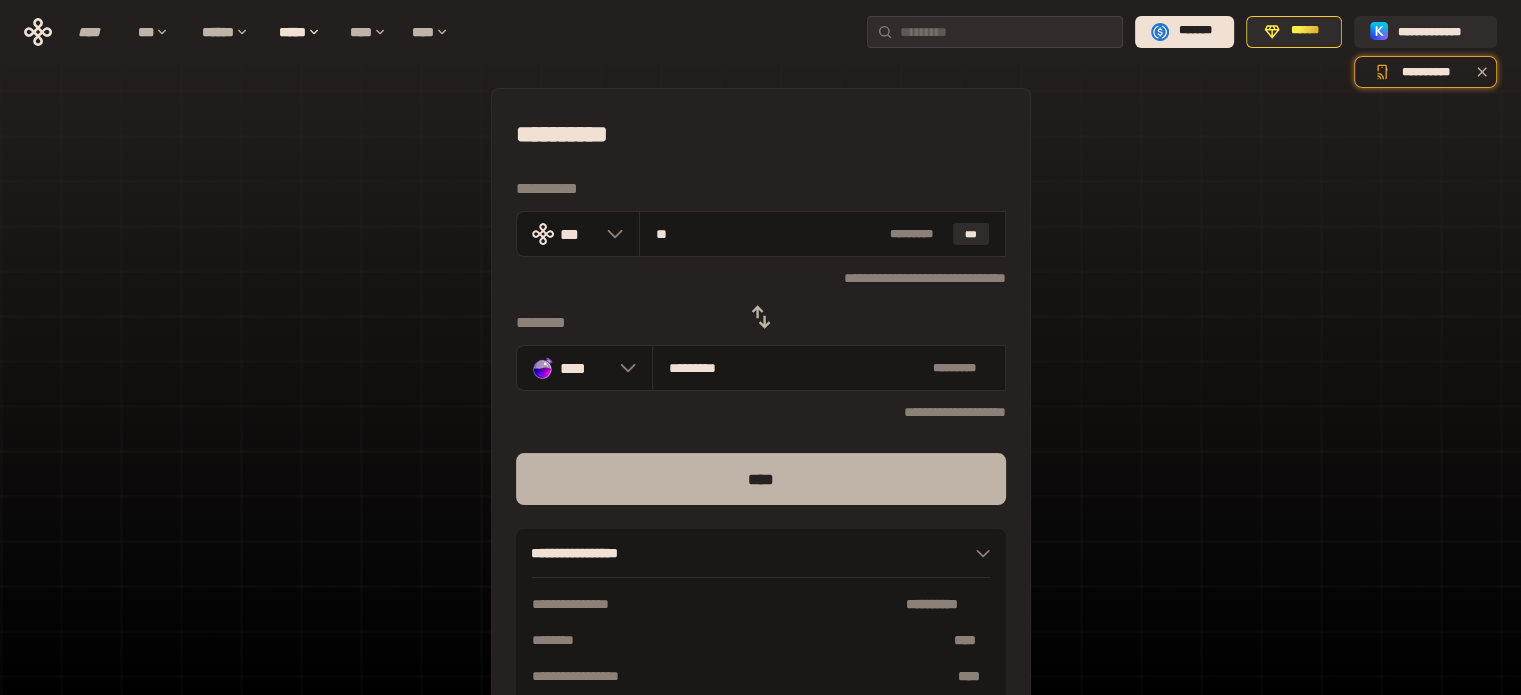 type on "**" 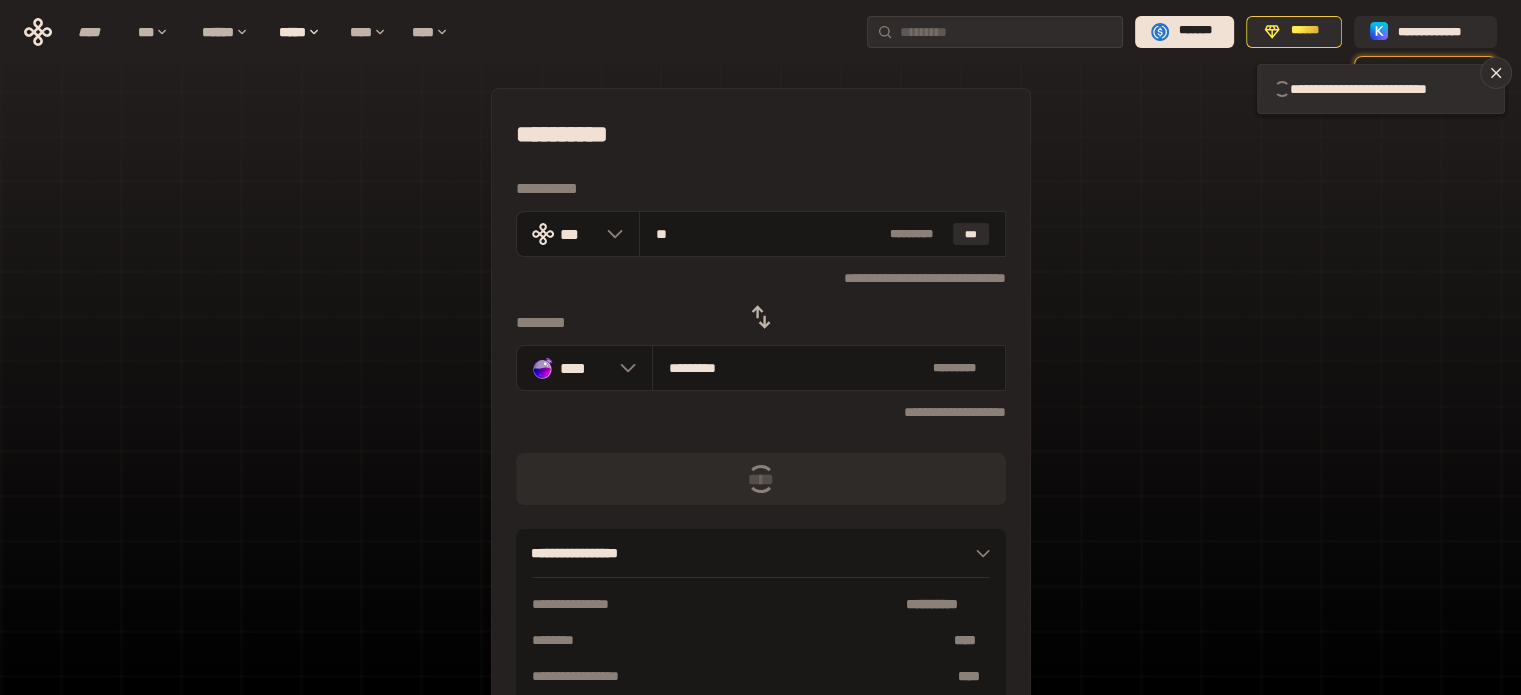 type 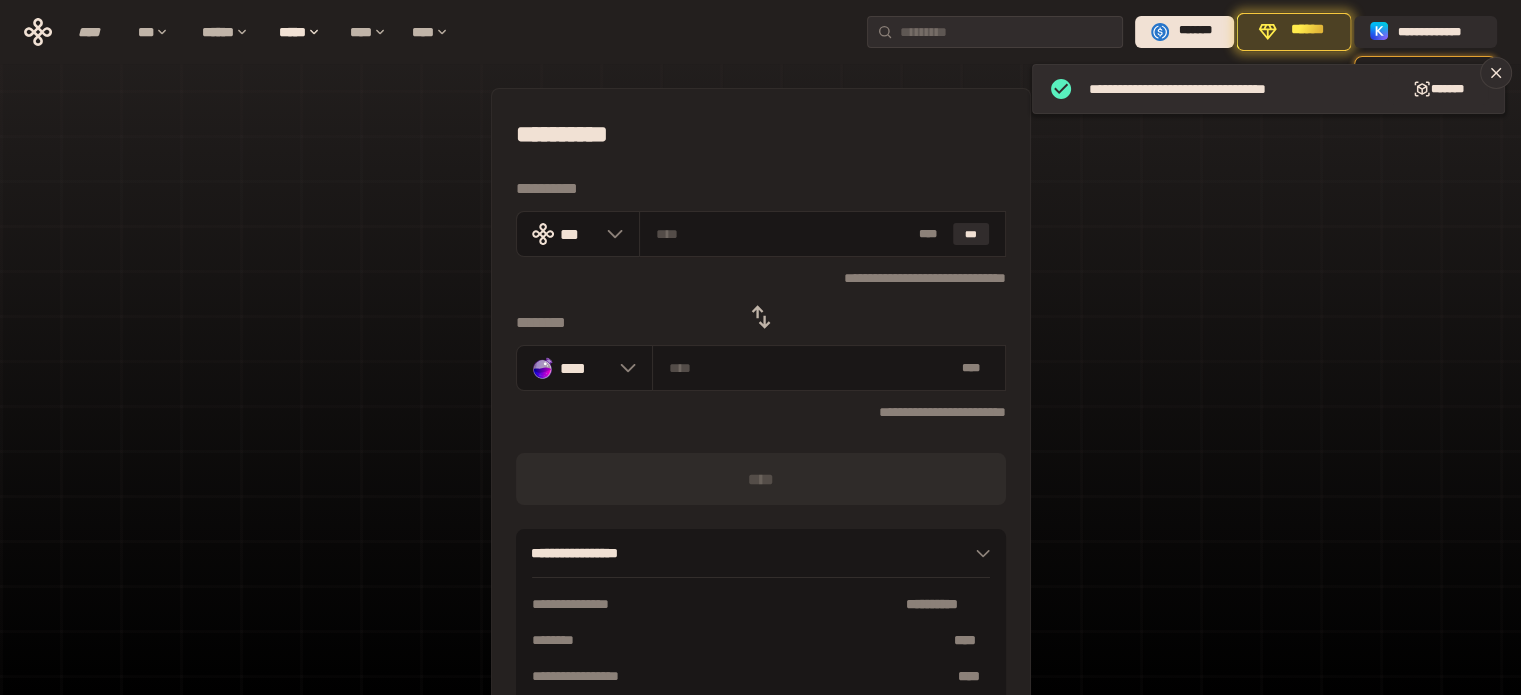 click 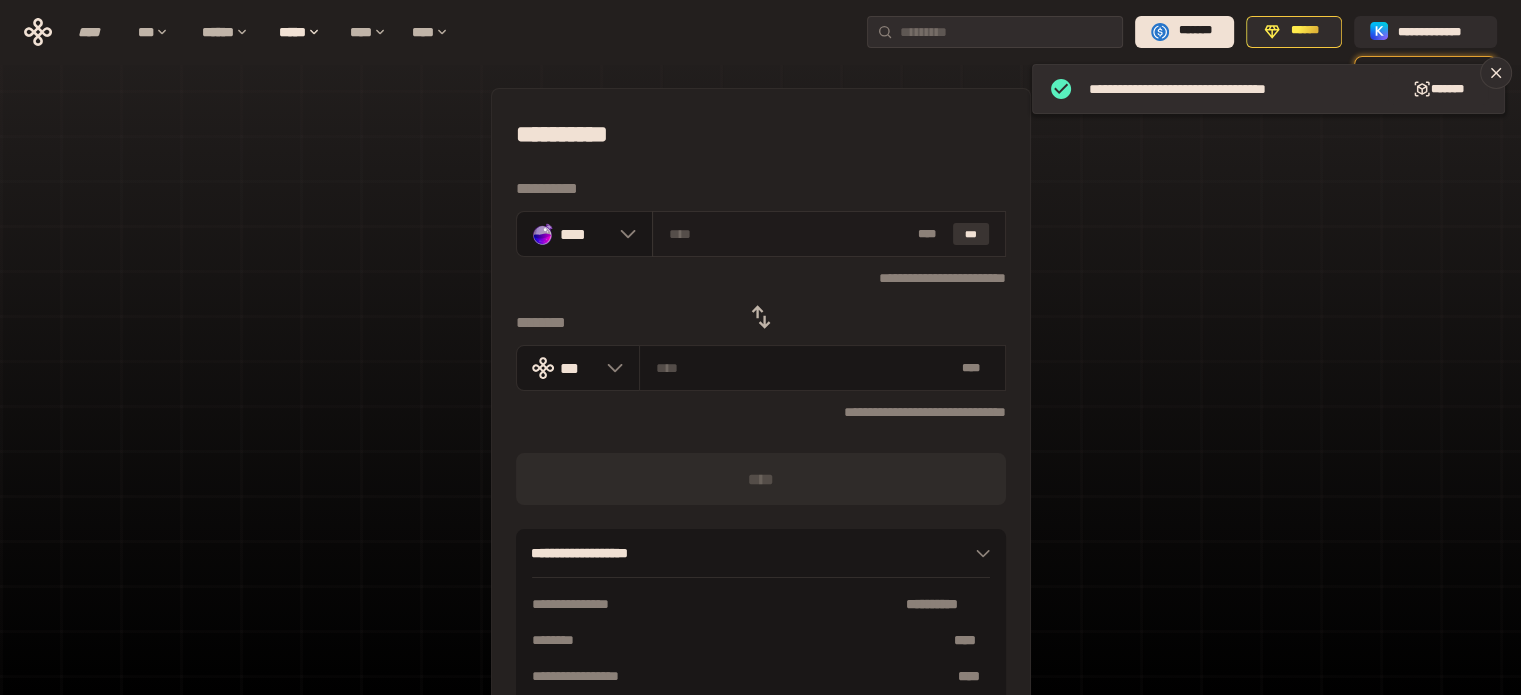 click on "***" at bounding box center [971, 234] 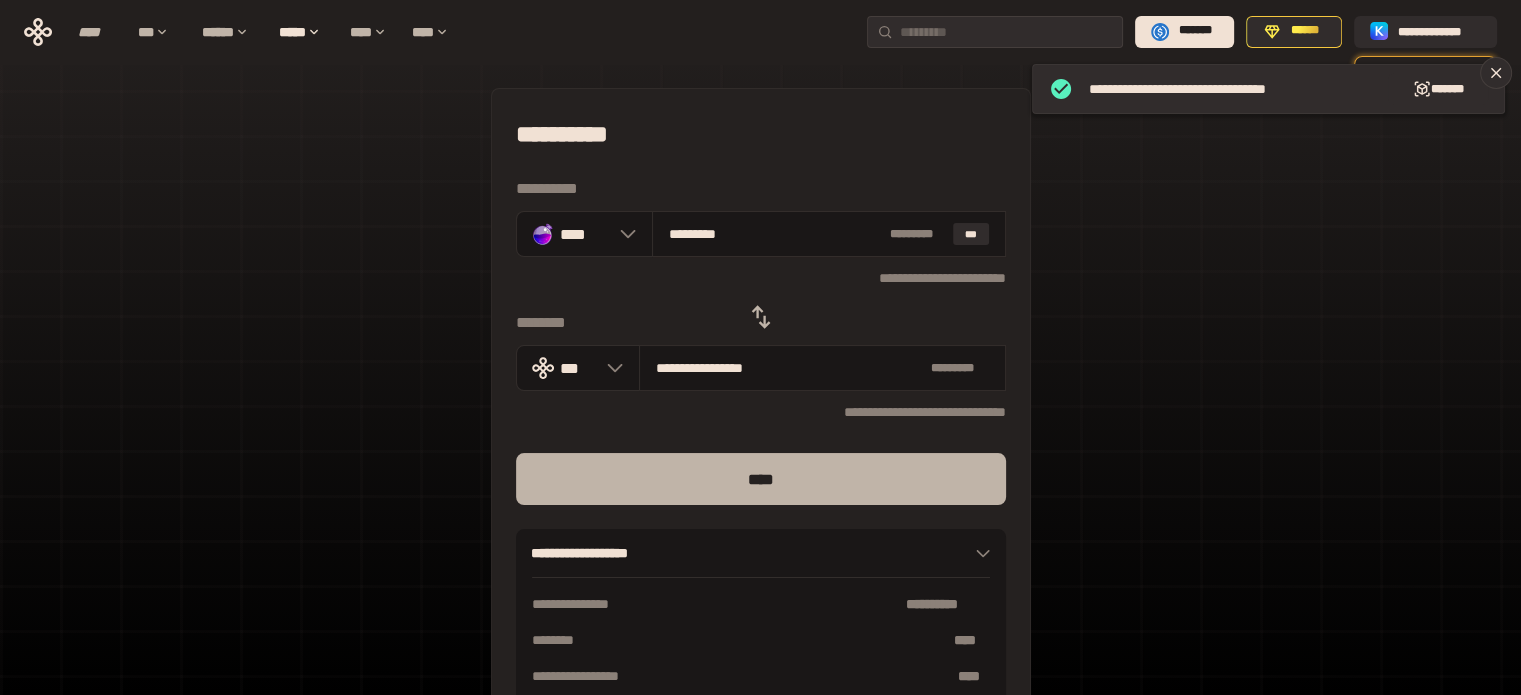 click on "****" at bounding box center [761, 479] 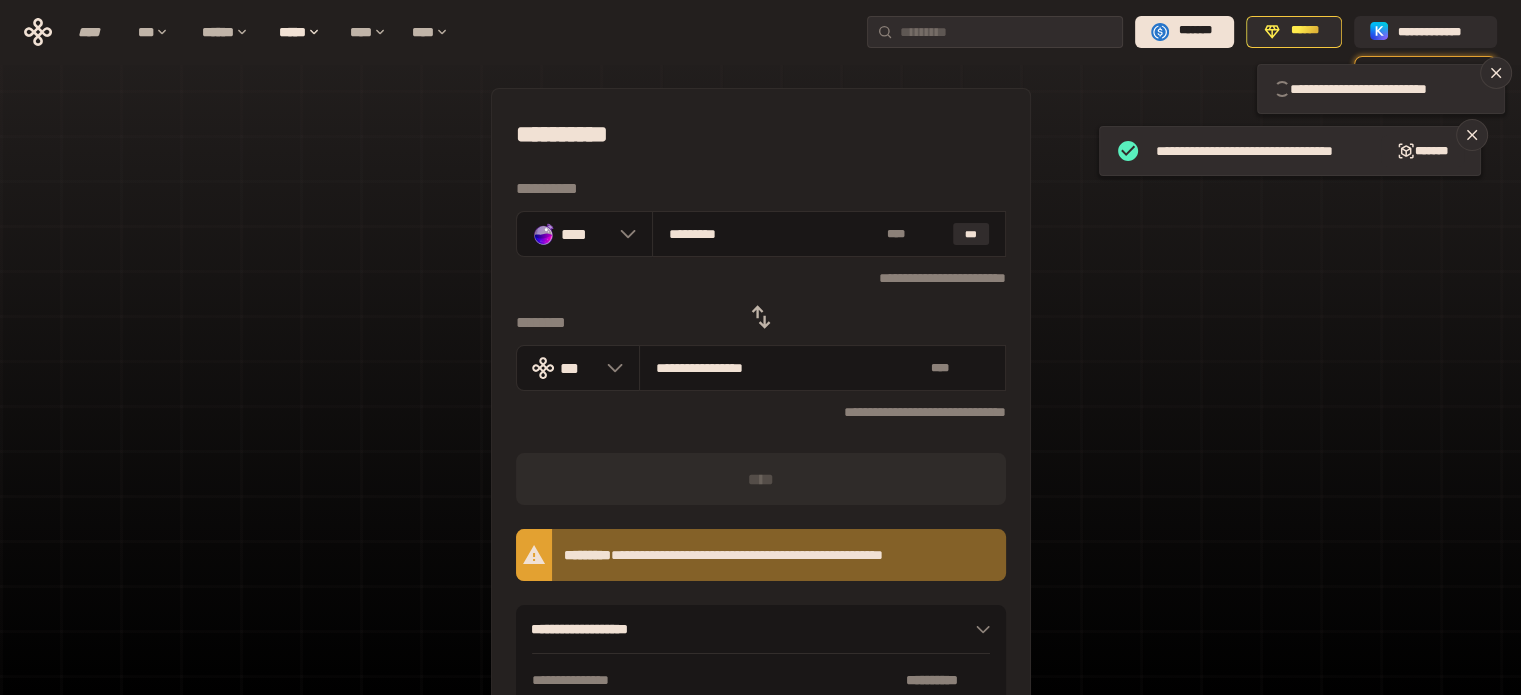 type 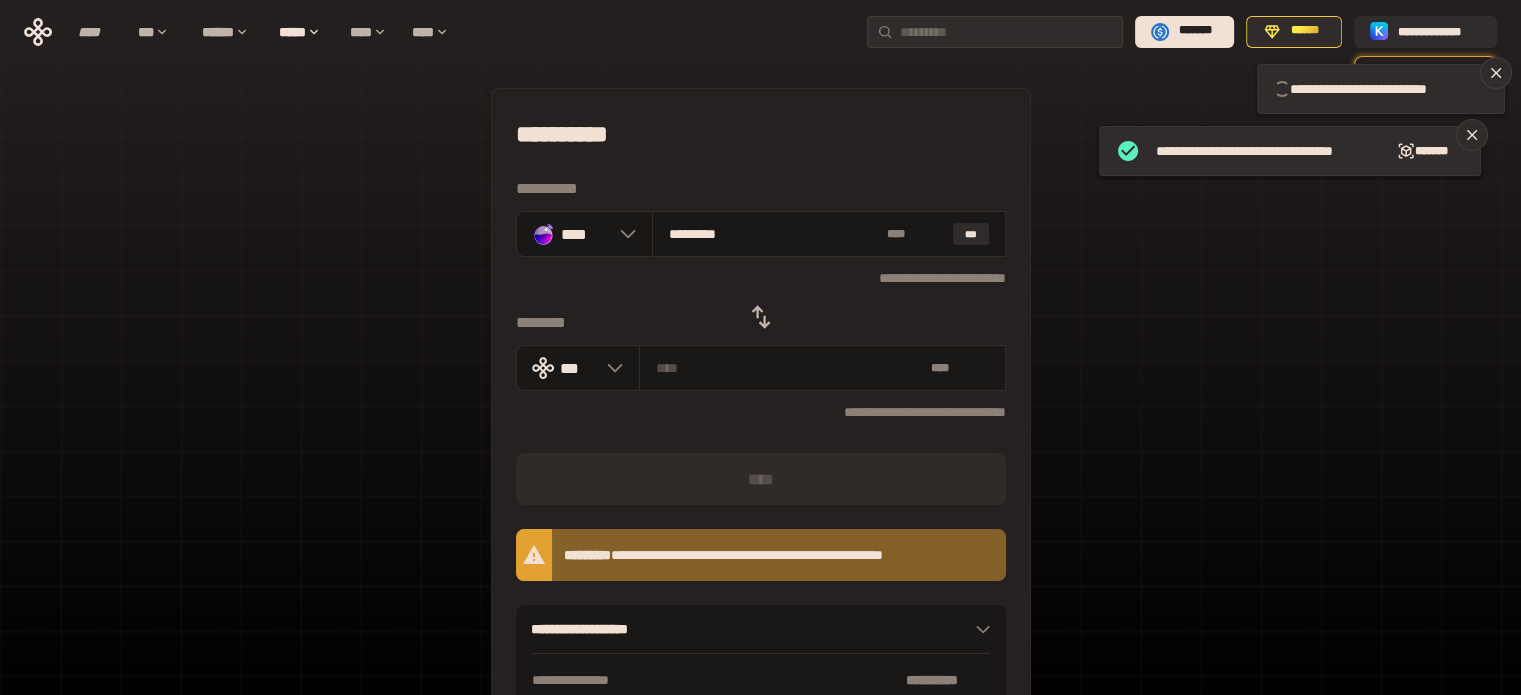 type 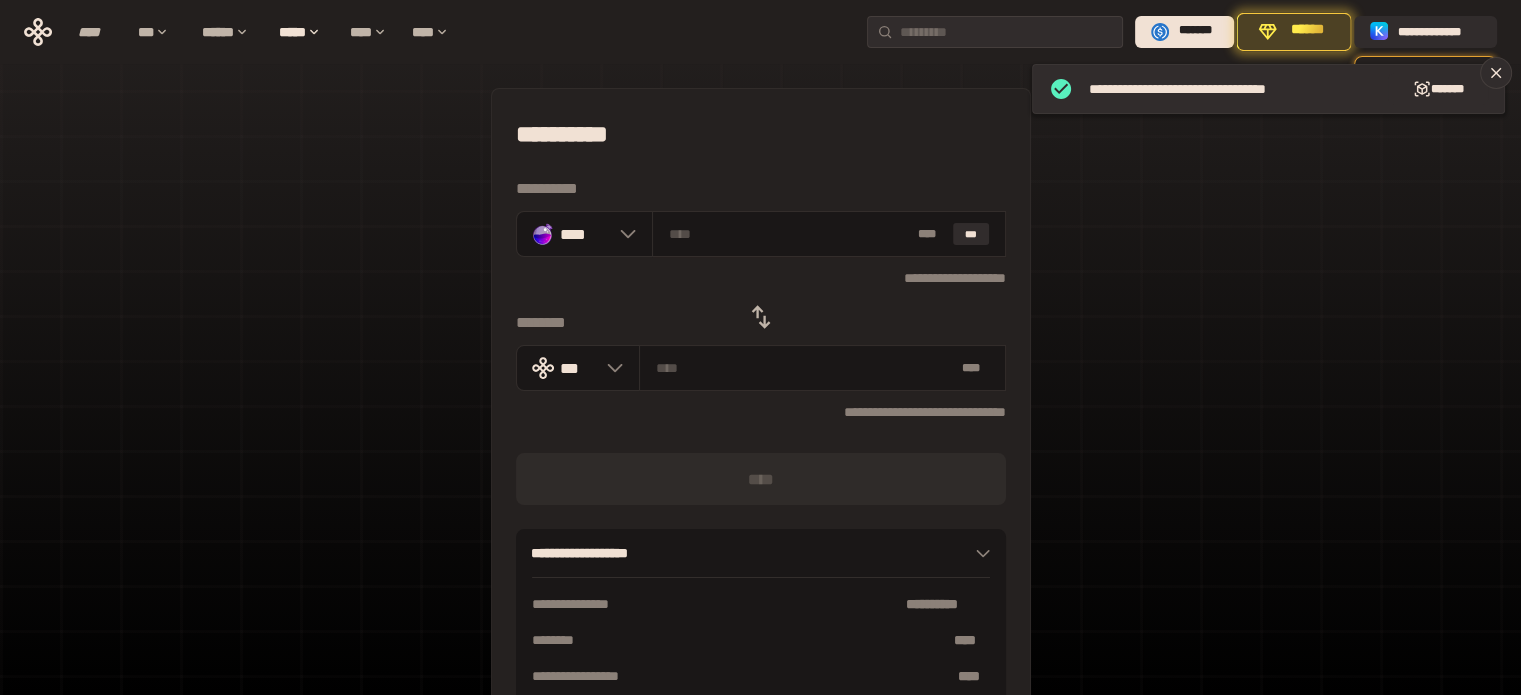 click 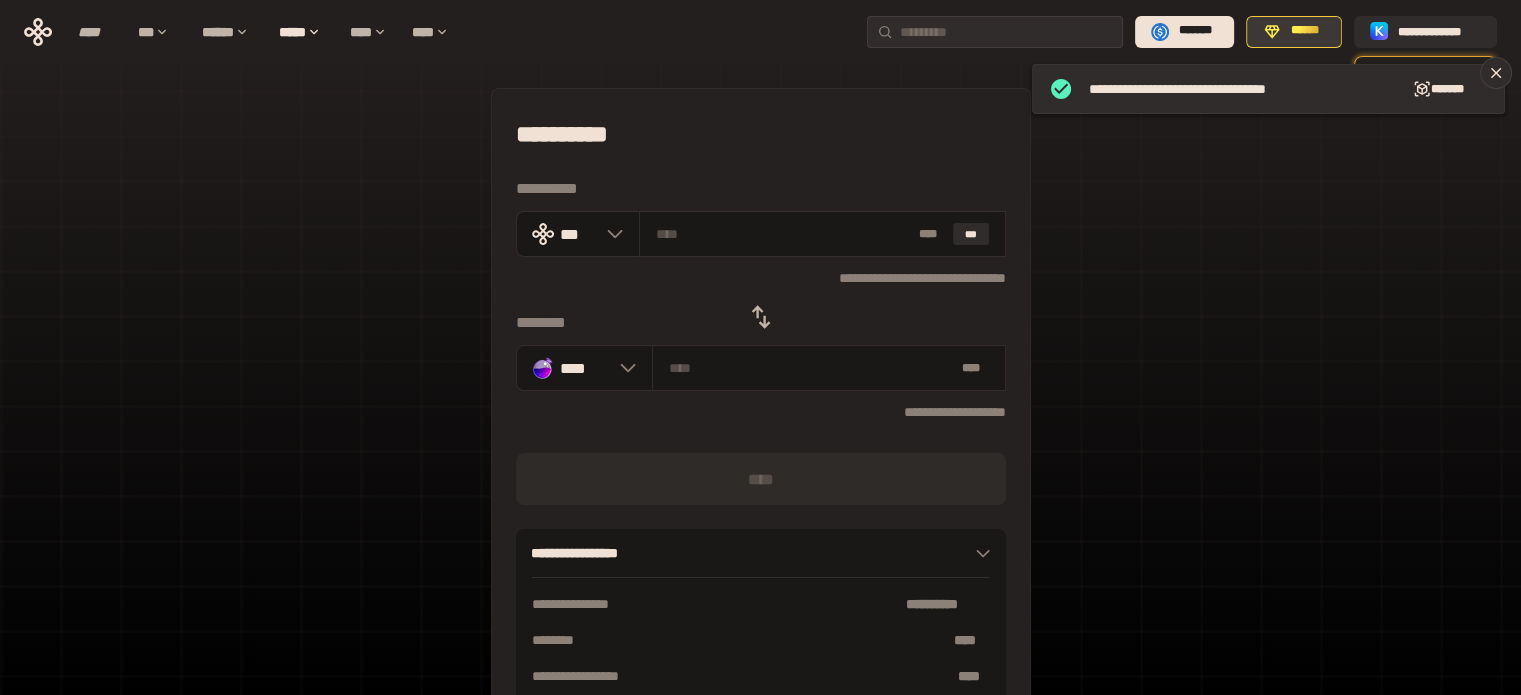 click on "******" at bounding box center (1294, 32) 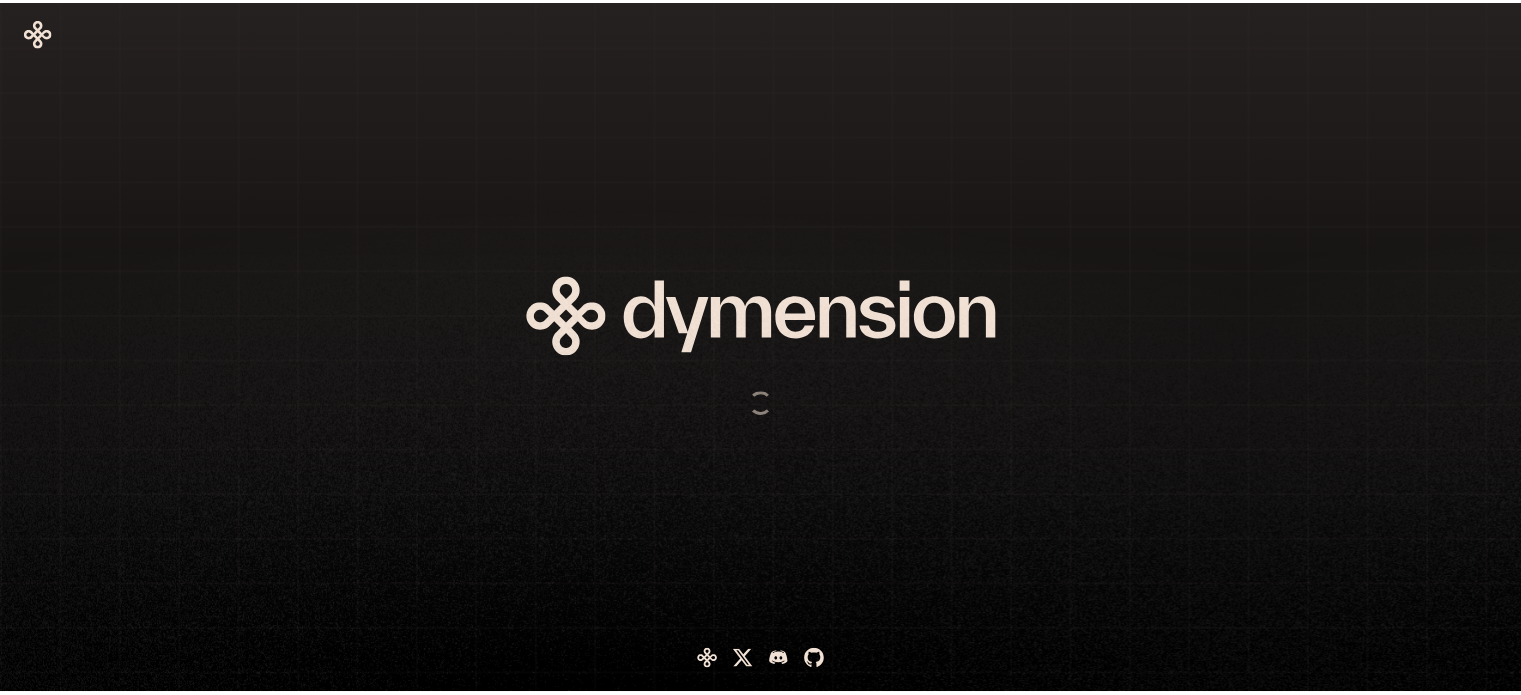 scroll, scrollTop: 0, scrollLeft: 0, axis: both 